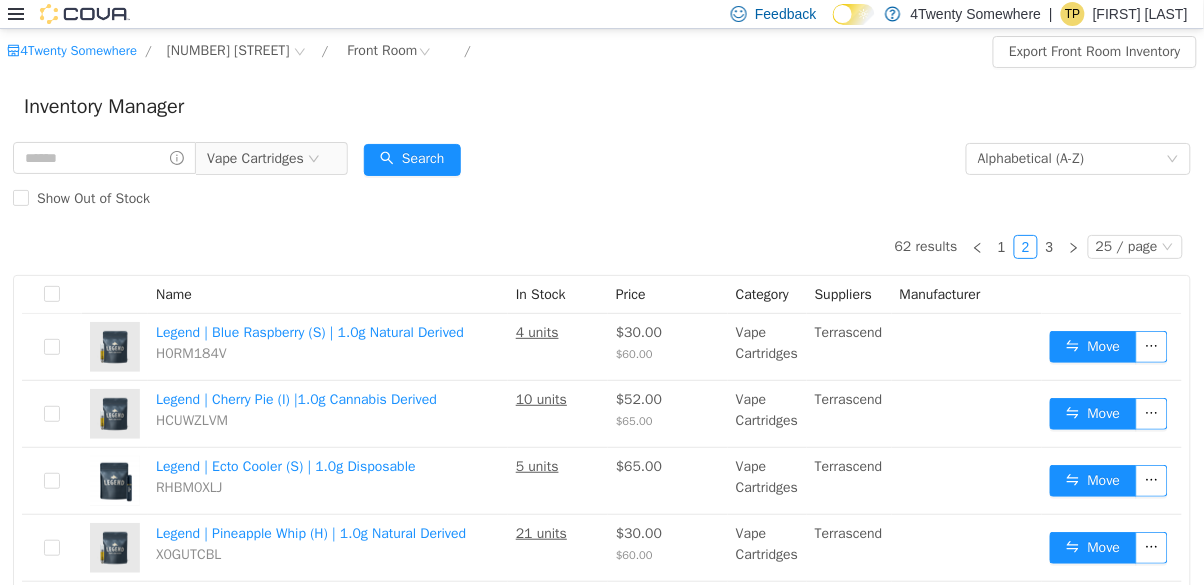 scroll, scrollTop: 0, scrollLeft: 0, axis: both 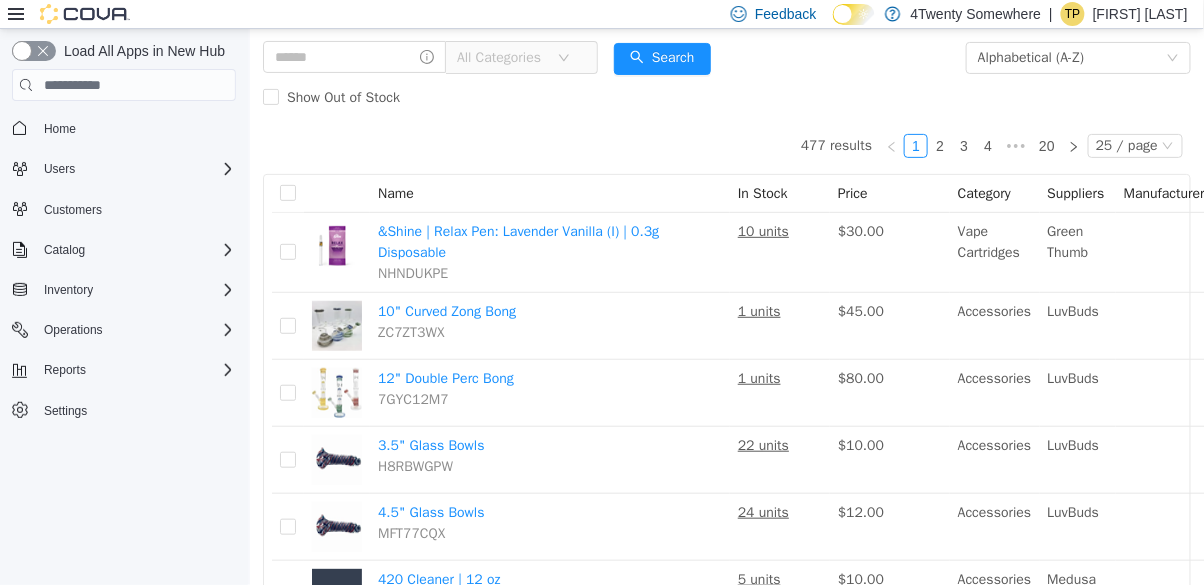 click on "All Categories" at bounding box center [506, 58] 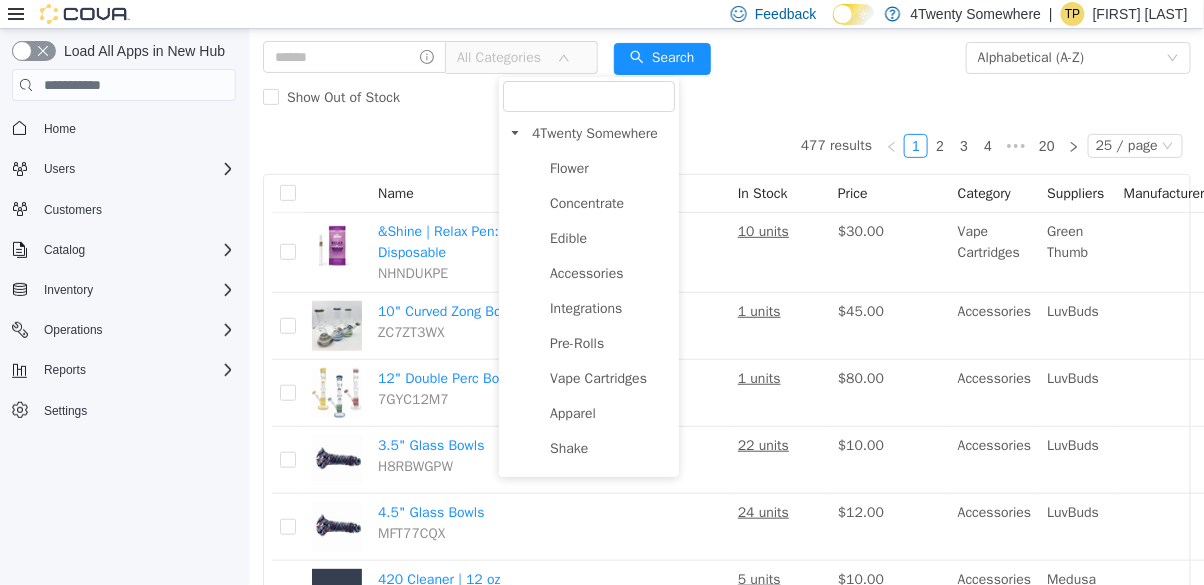 click on "Flower" at bounding box center [609, 168] 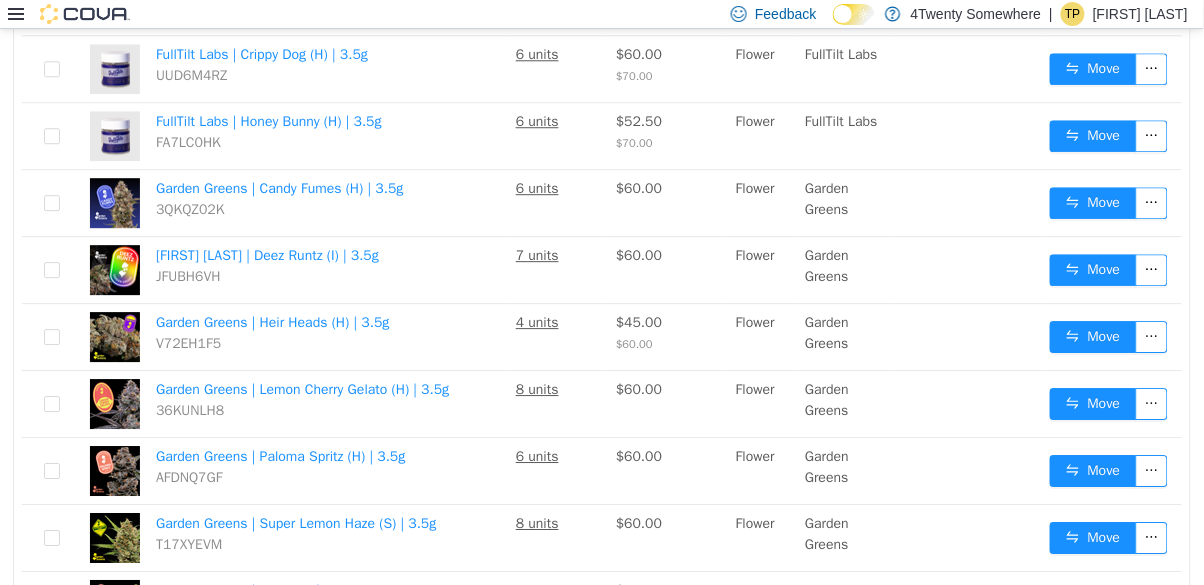 scroll, scrollTop: 1234, scrollLeft: 0, axis: vertical 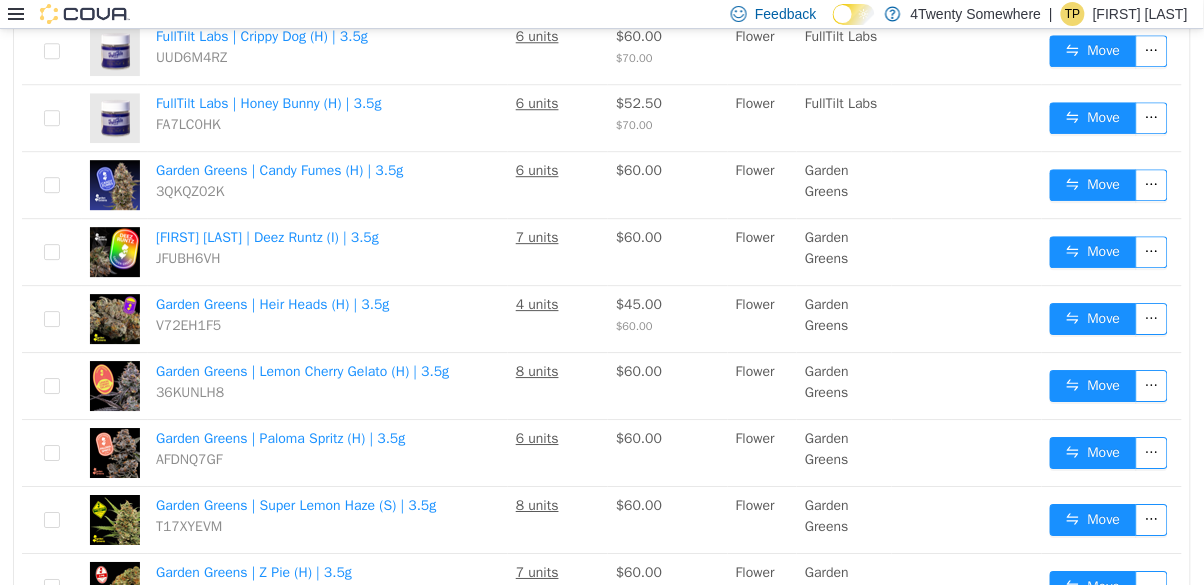 click on "Garden Greens" at bounding box center (827, 248) 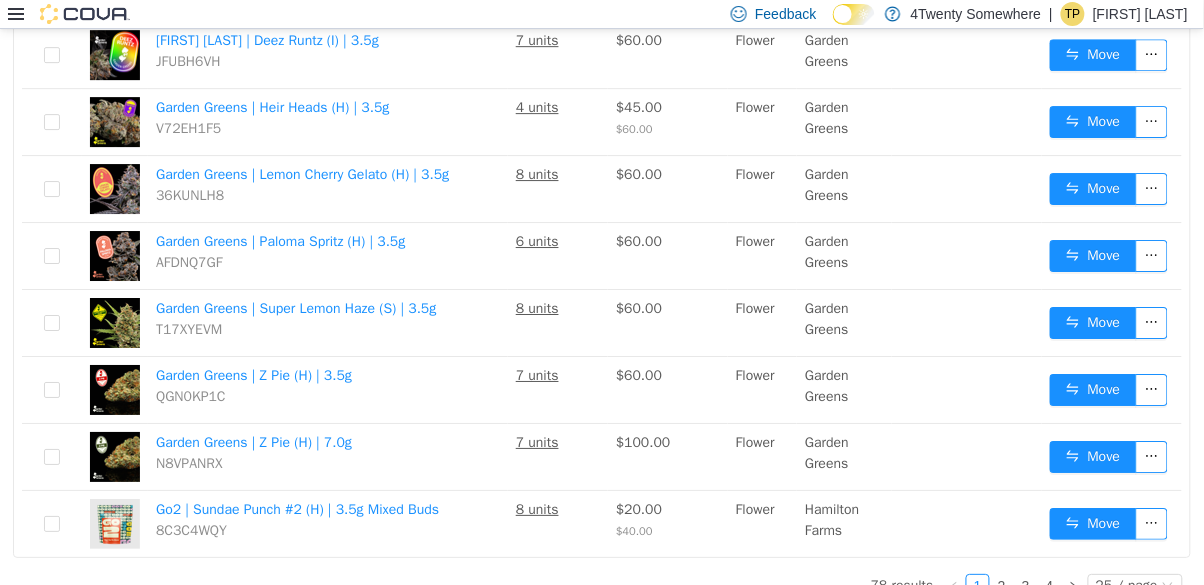 scroll, scrollTop: 1471, scrollLeft: 0, axis: vertical 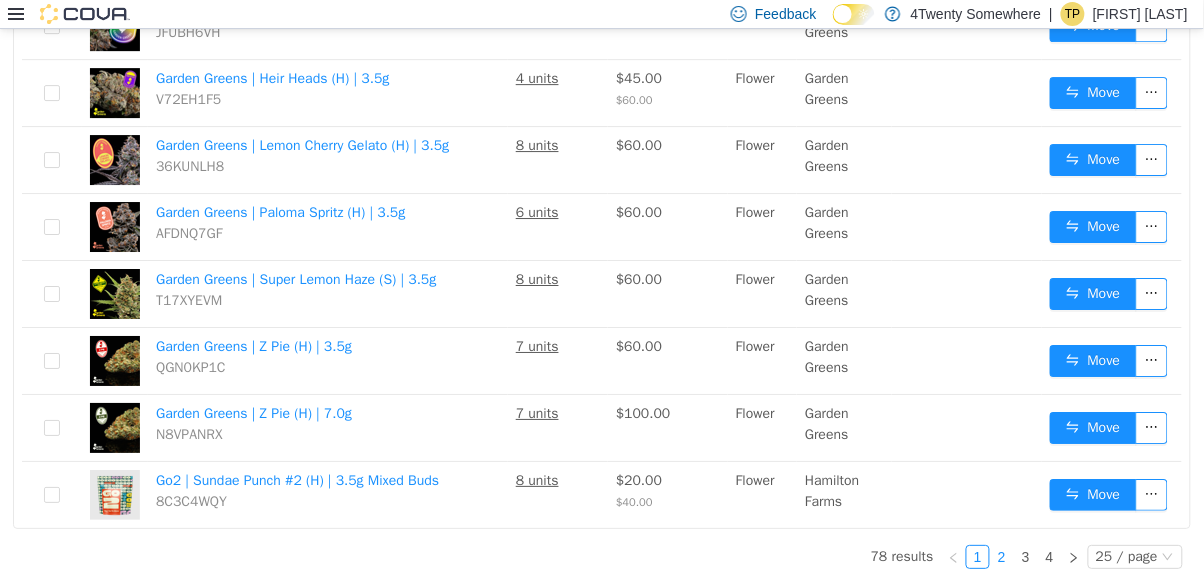 click on "2" at bounding box center [1002, 557] 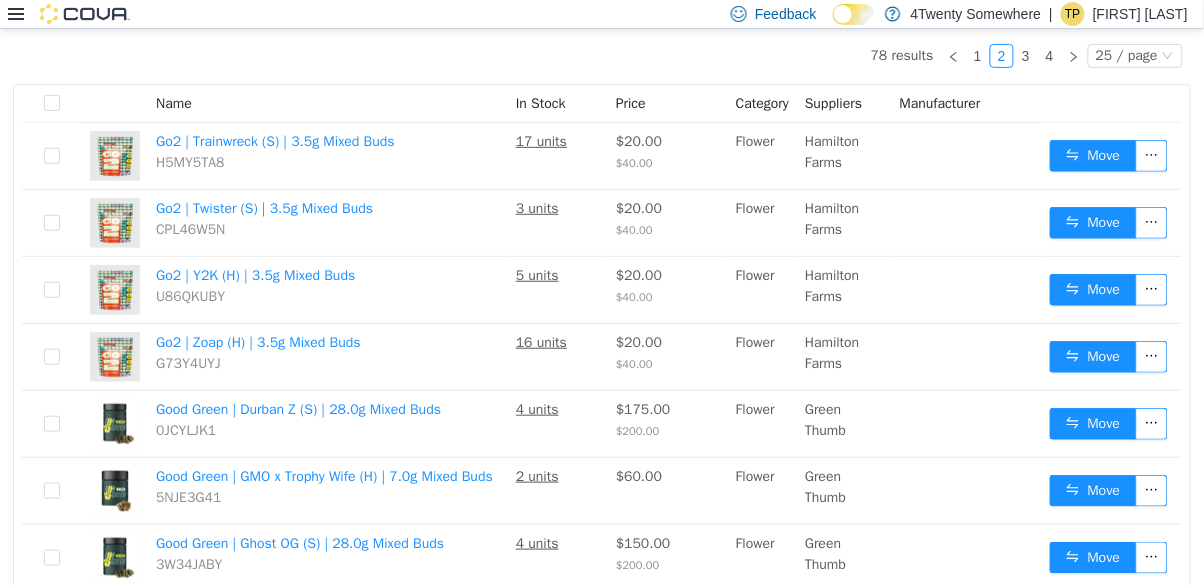 scroll, scrollTop: 191, scrollLeft: 0, axis: vertical 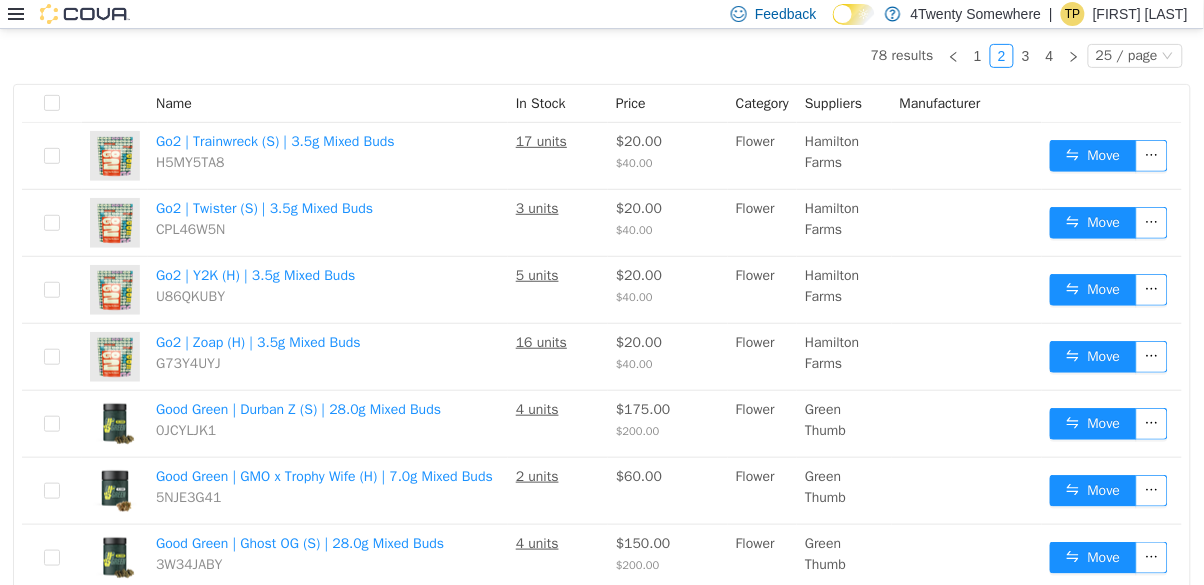 click on "17 units" at bounding box center (541, 141) 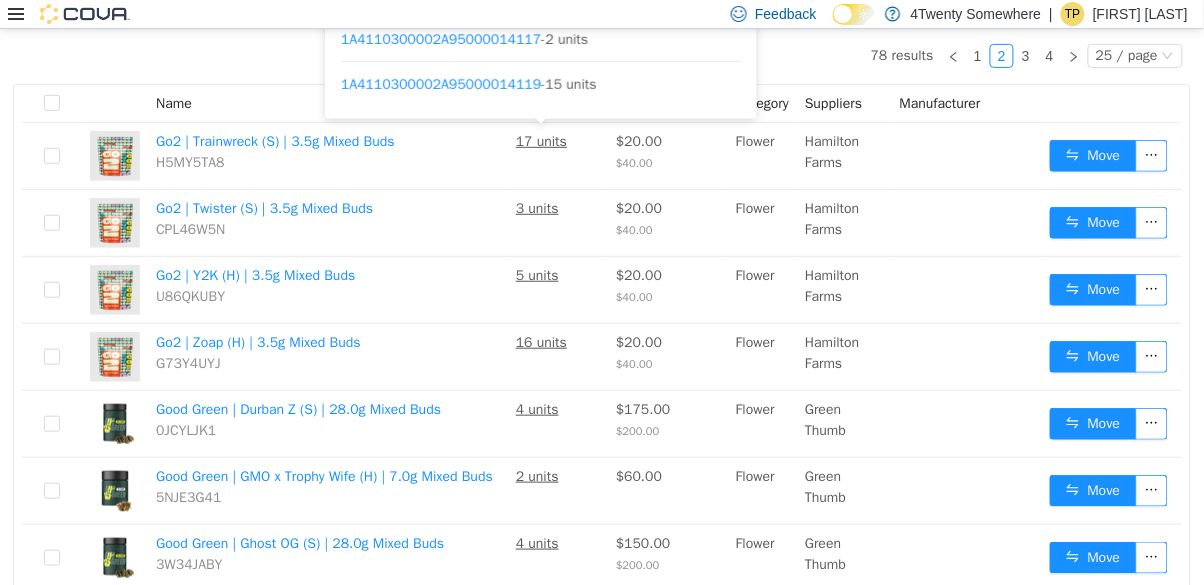 click on "Name" at bounding box center (328, 104) 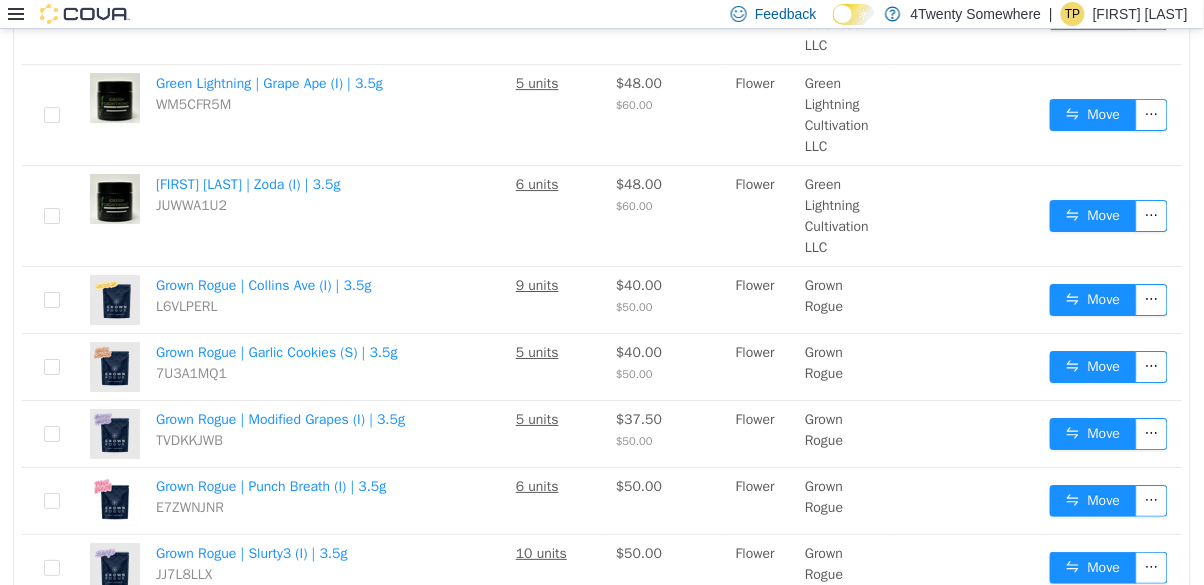 scroll, scrollTop: 1537, scrollLeft: 0, axis: vertical 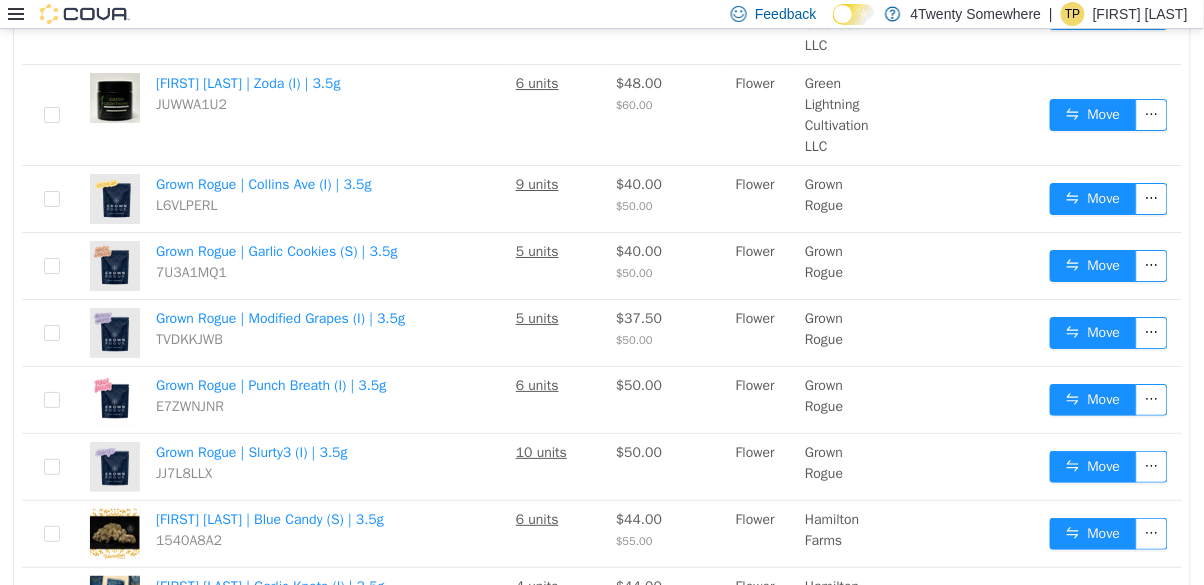 click on "3" at bounding box center [1026, 663] 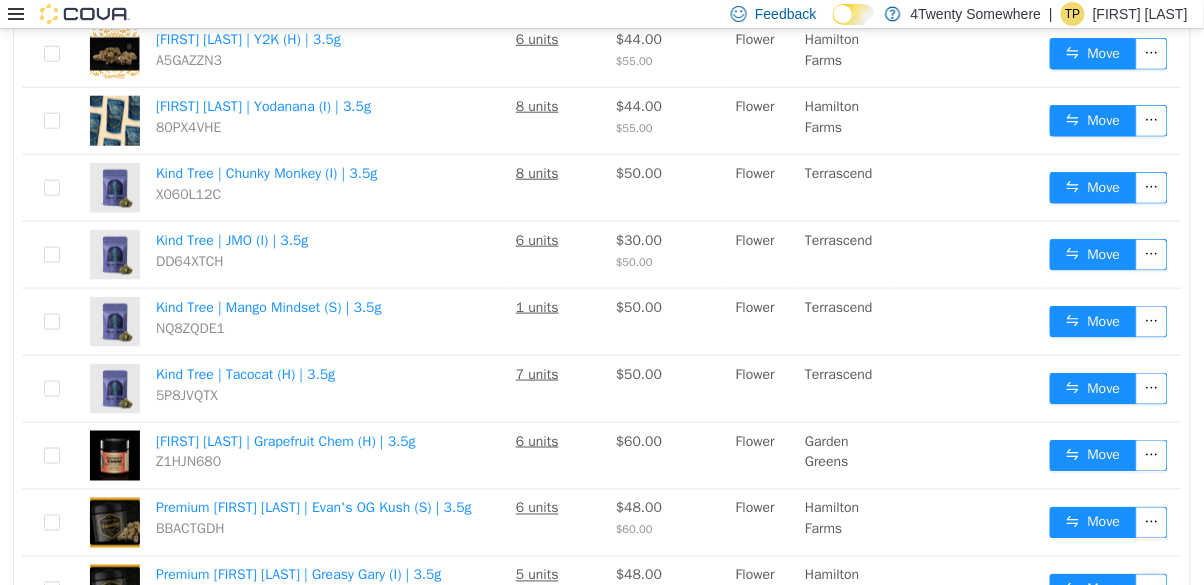 scroll, scrollTop: 427, scrollLeft: 0, axis: vertical 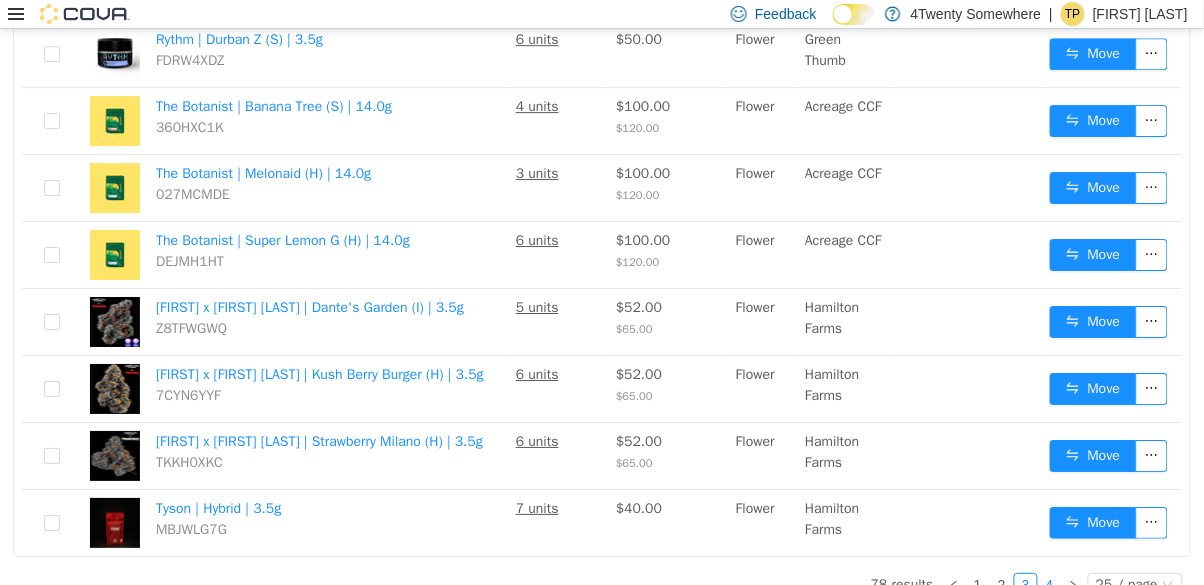 click on "4" at bounding box center [1050, 585] 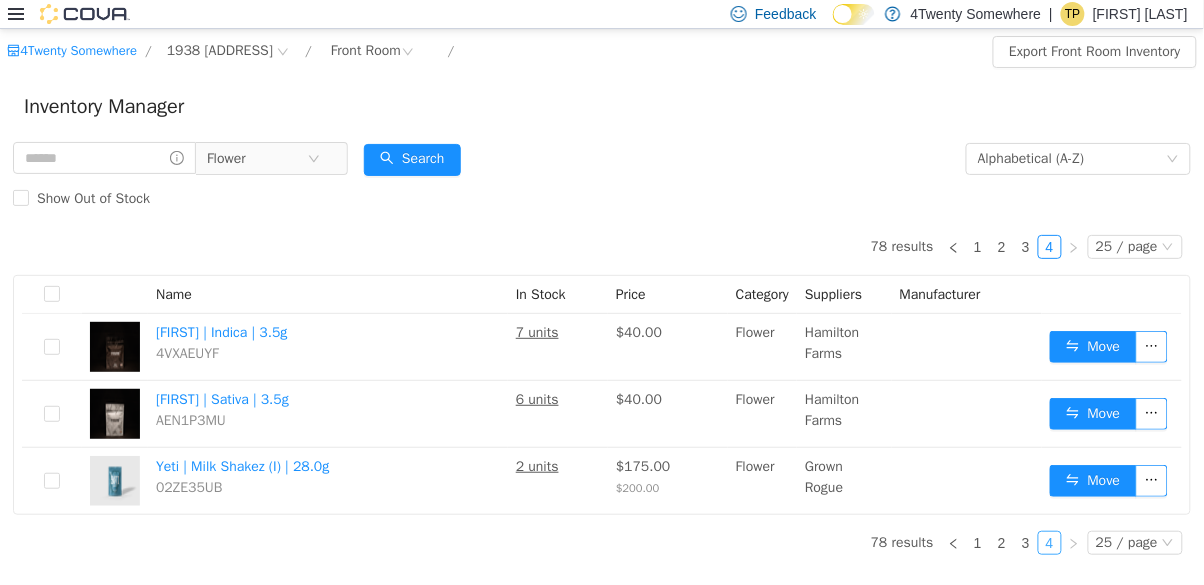 scroll, scrollTop: 0, scrollLeft: 0, axis: both 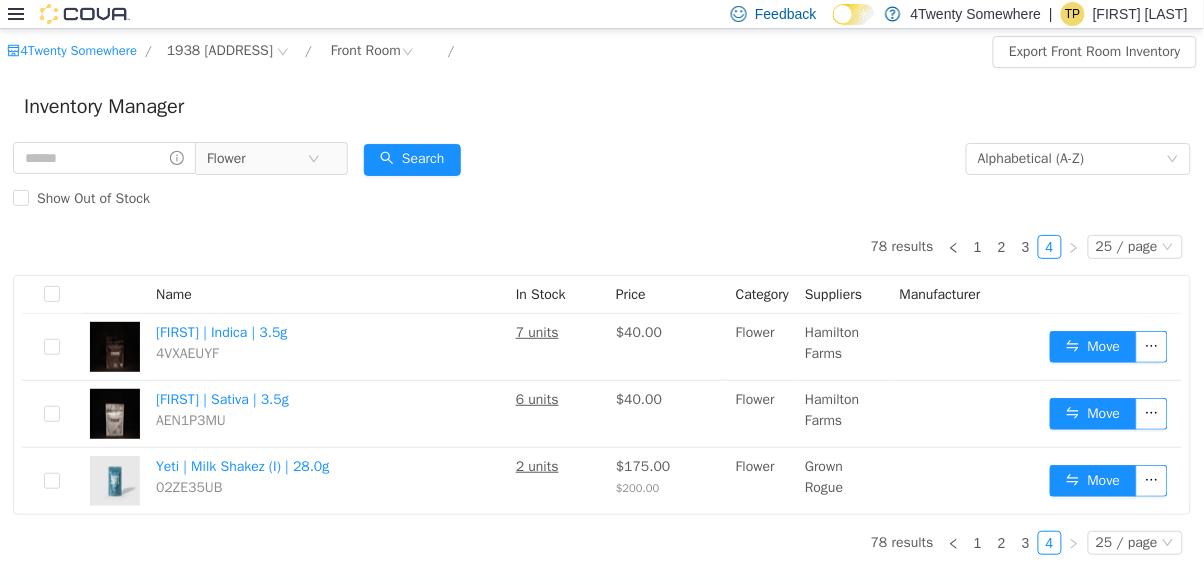 click on "Flower" at bounding box center [257, 159] 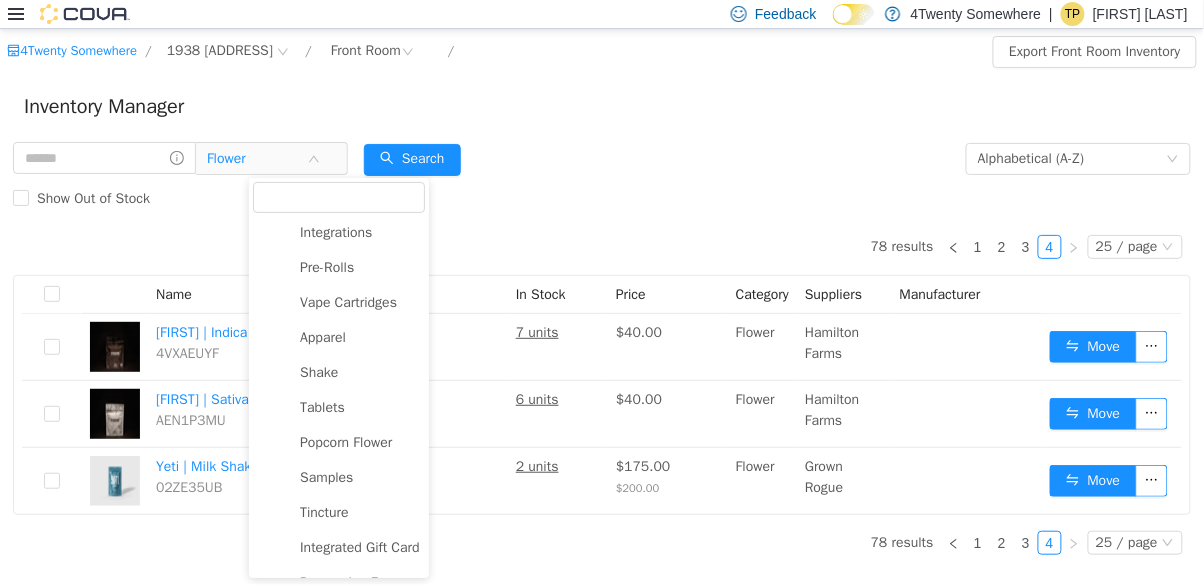 scroll, scrollTop: 182, scrollLeft: 0, axis: vertical 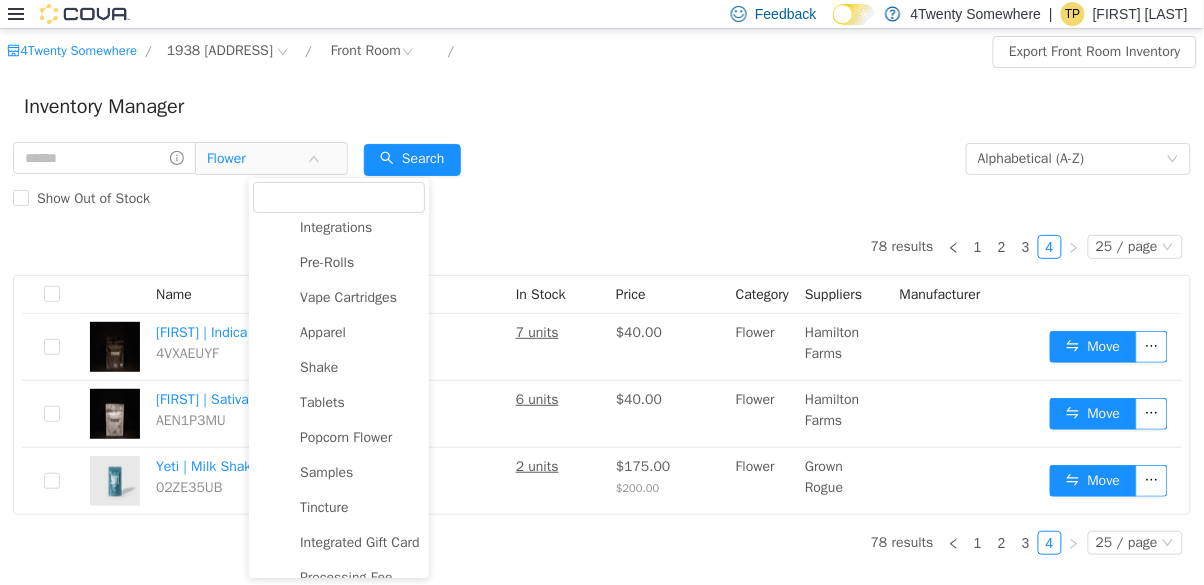 click on "Popcorn Flower" at bounding box center [346, 437] 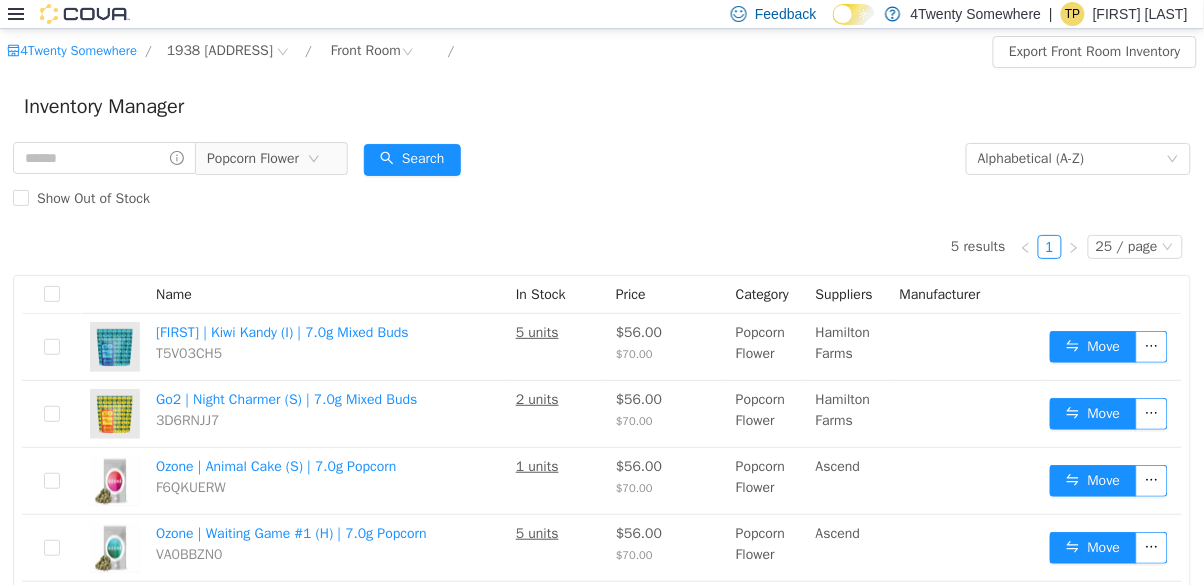 scroll, scrollTop: 28, scrollLeft: 0, axis: vertical 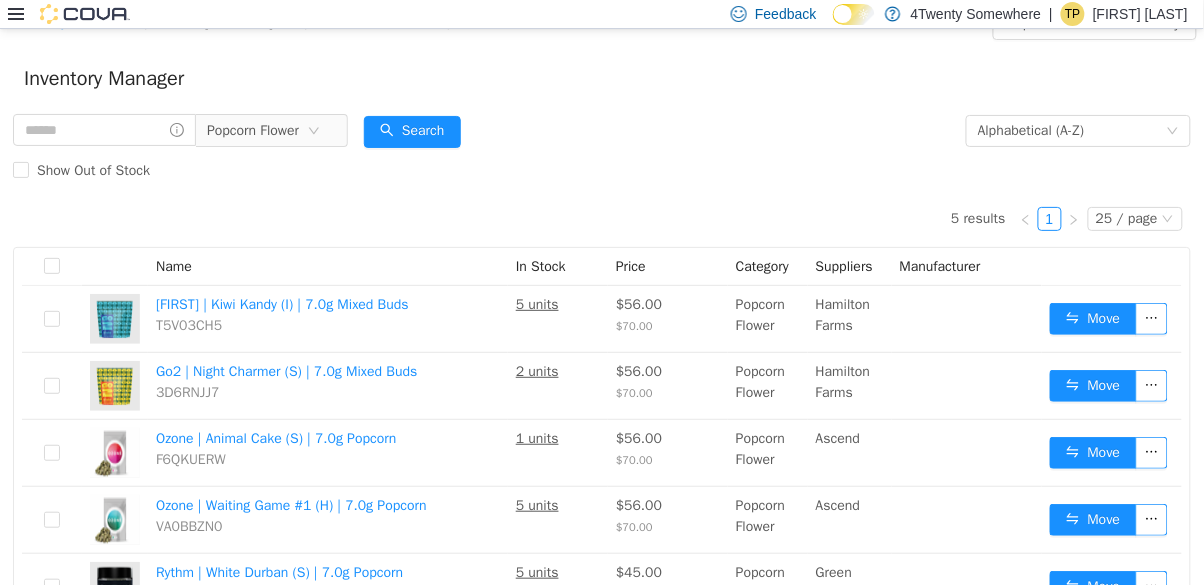 click on "Popcorn Flower" at bounding box center (253, 131) 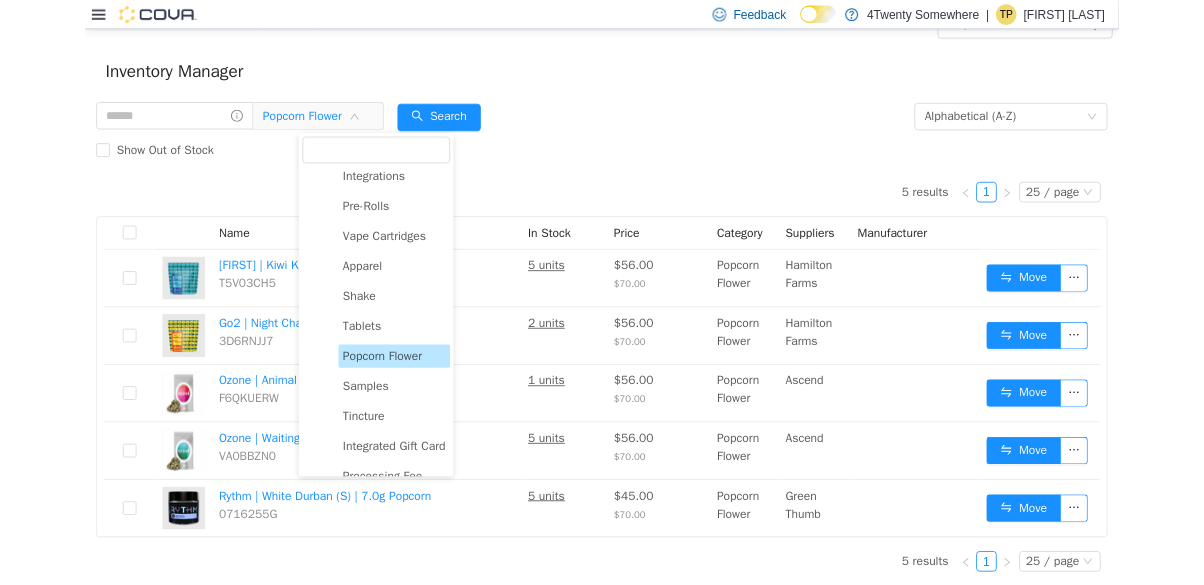 scroll, scrollTop: 0, scrollLeft: 0, axis: both 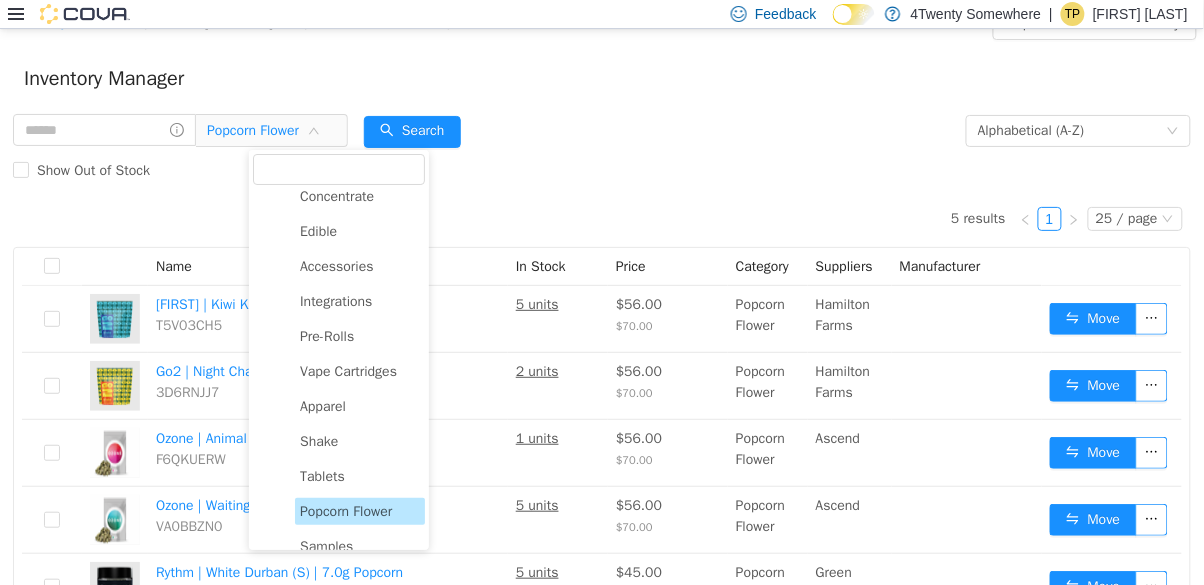 click on "Pre-Rolls" at bounding box center [360, 336] 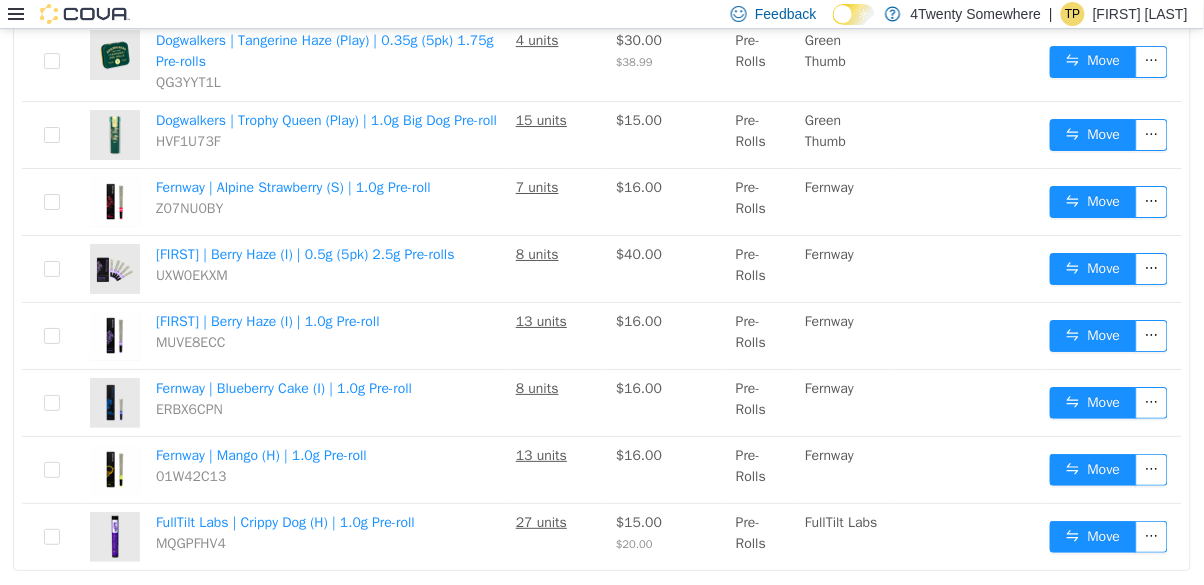 scroll, scrollTop: 1562, scrollLeft: 0, axis: vertical 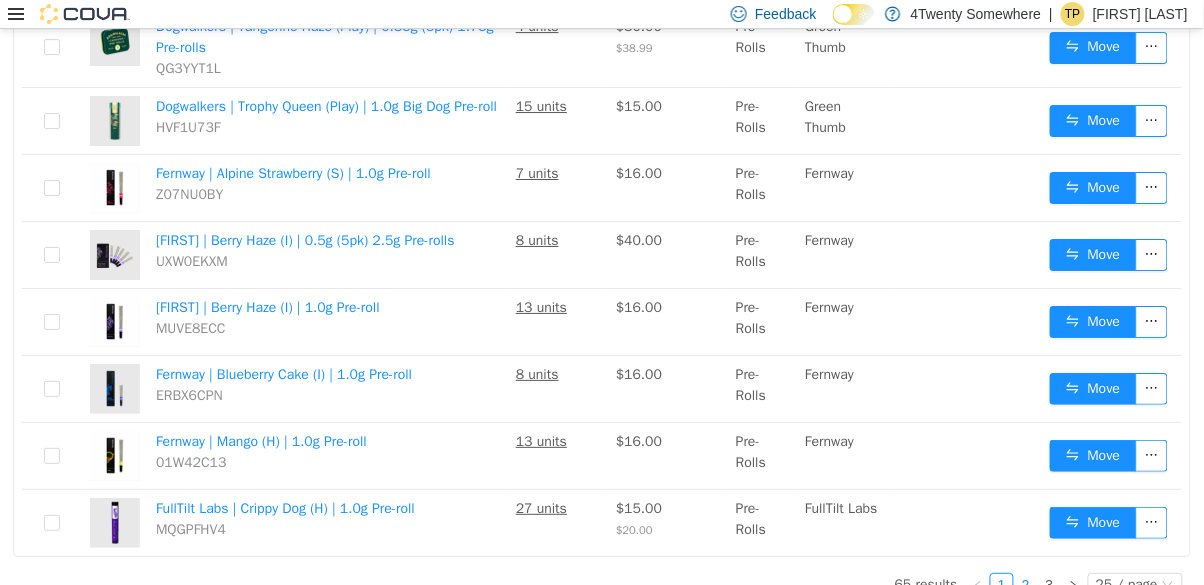 click on "2" at bounding box center [1026, 585] 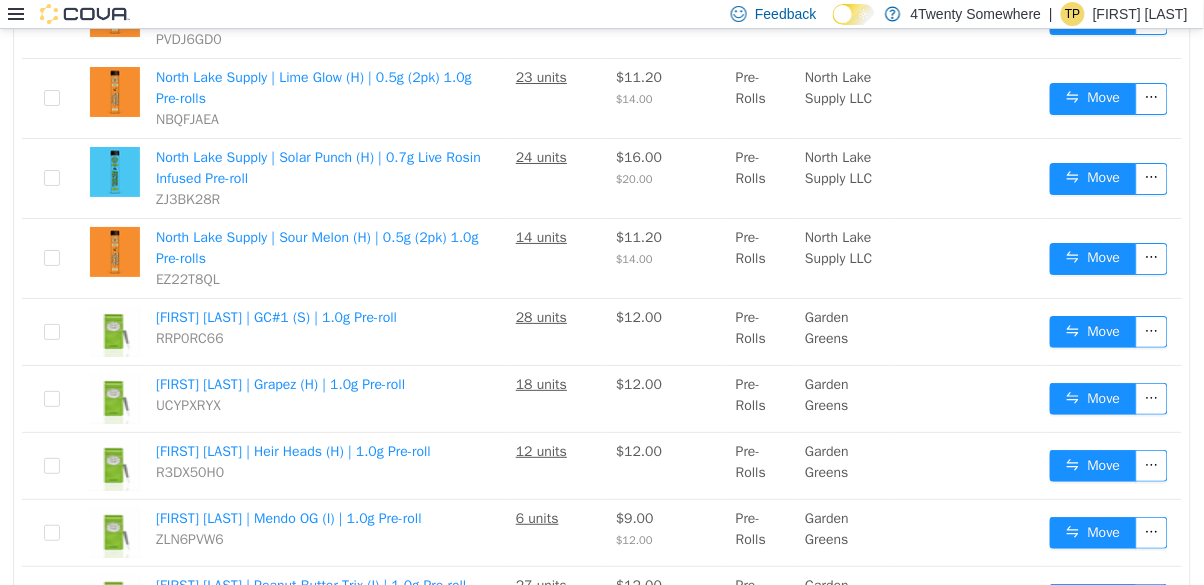 scroll, scrollTop: 1630, scrollLeft: 0, axis: vertical 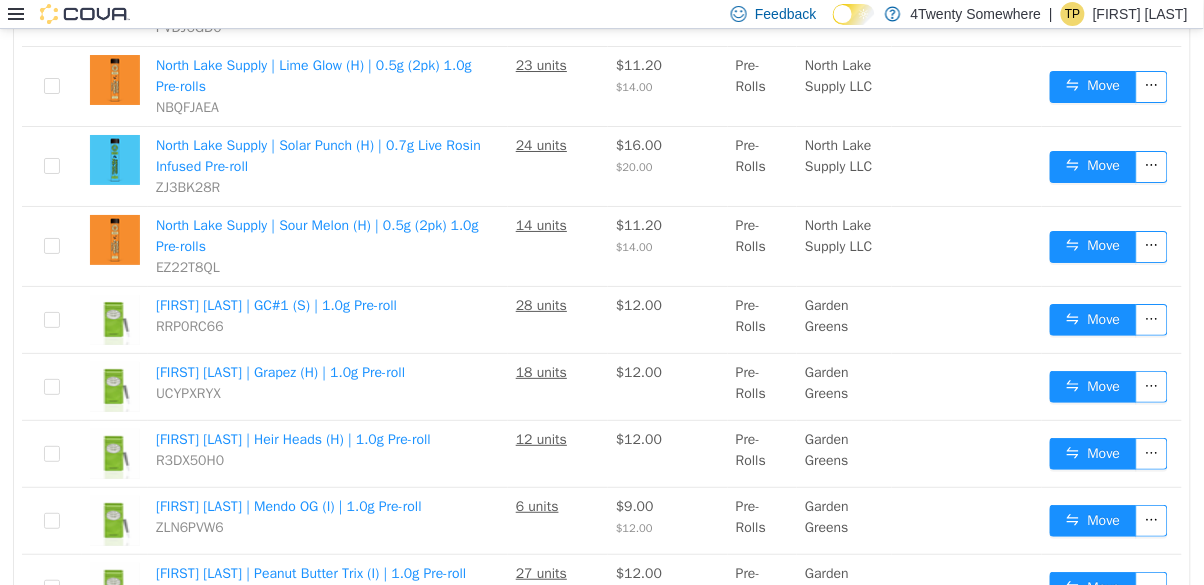 click on "3" at bounding box center [1050, 650] 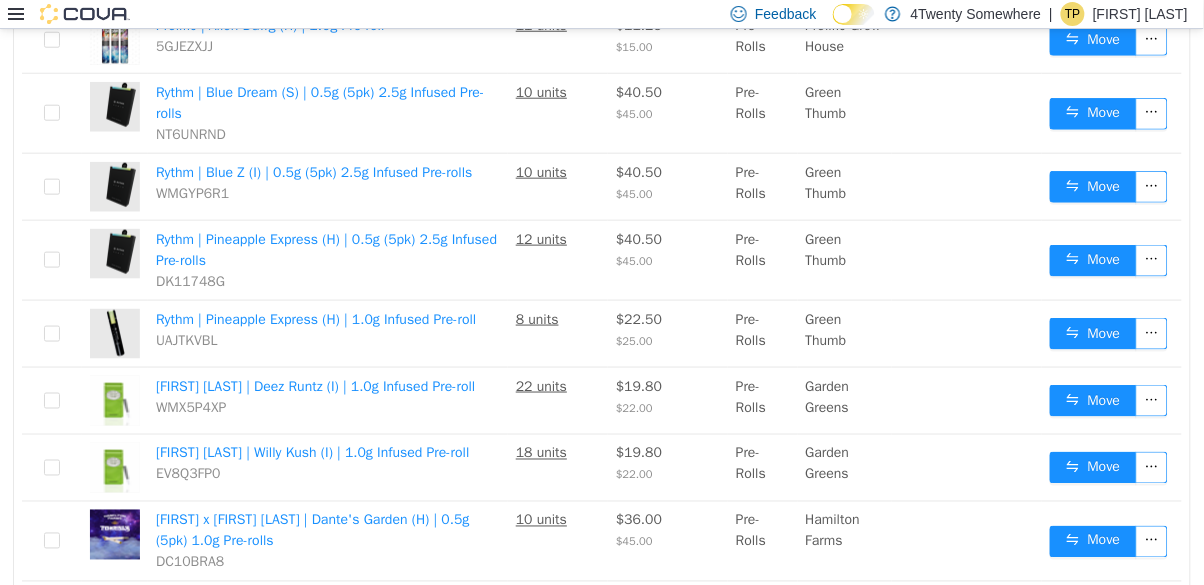 scroll, scrollTop: 427, scrollLeft: 0, axis: vertical 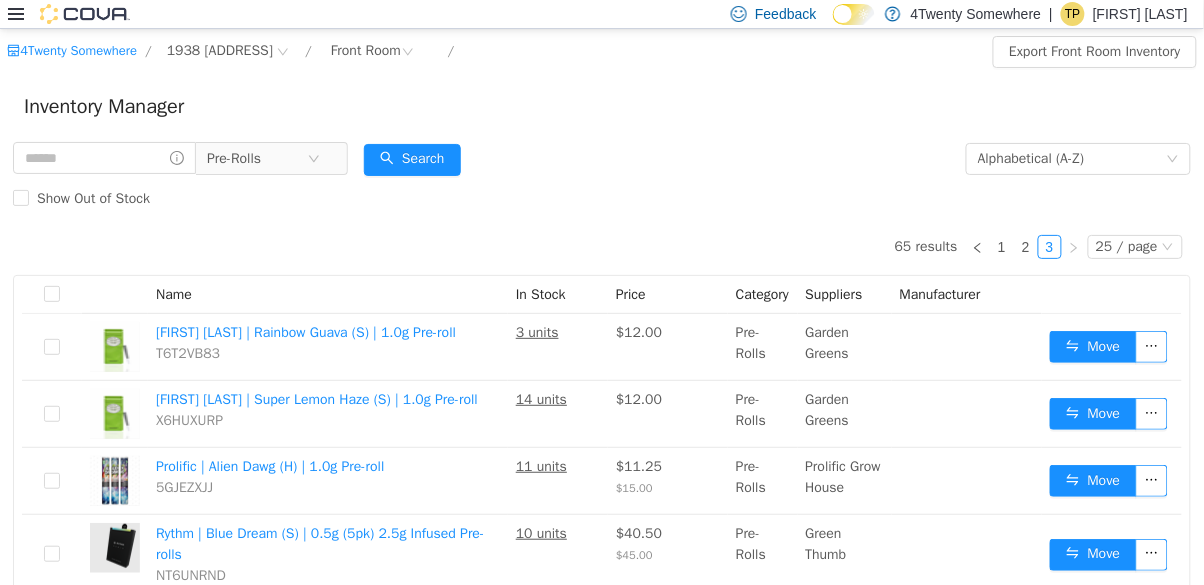 click on "Pre-Rolls" at bounding box center [257, 159] 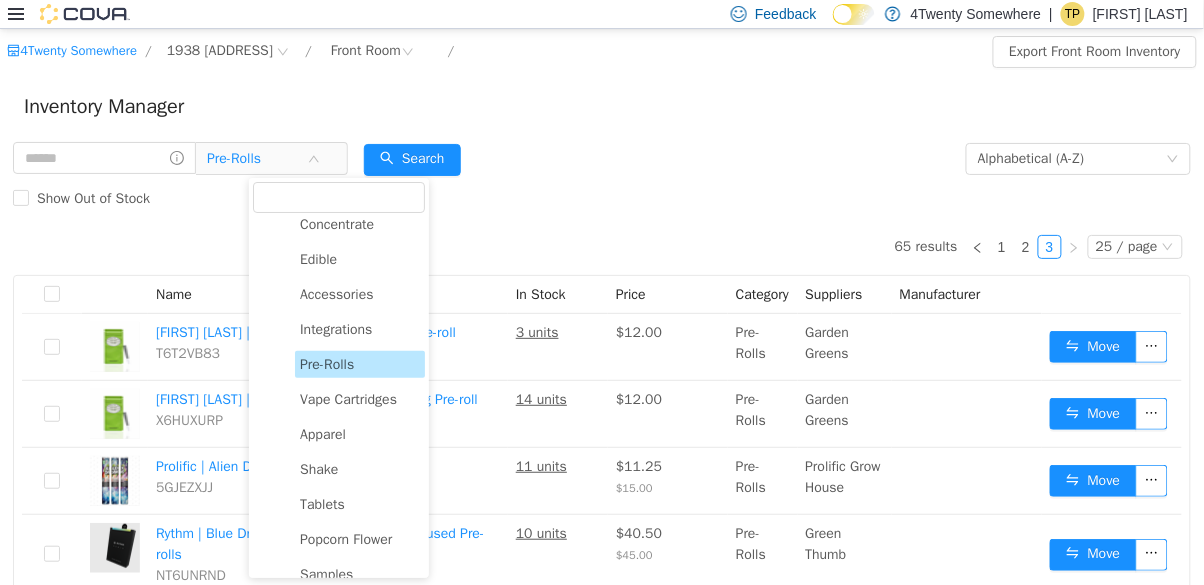 click on "Vape Cartridges" at bounding box center (360, 399) 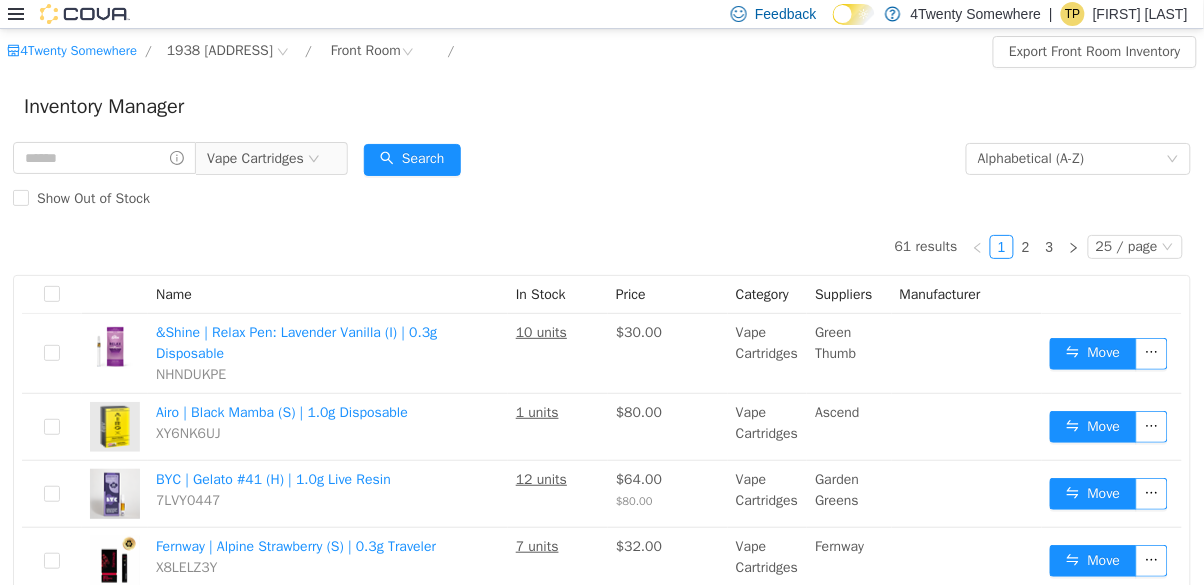 scroll, scrollTop: 0, scrollLeft: 0, axis: both 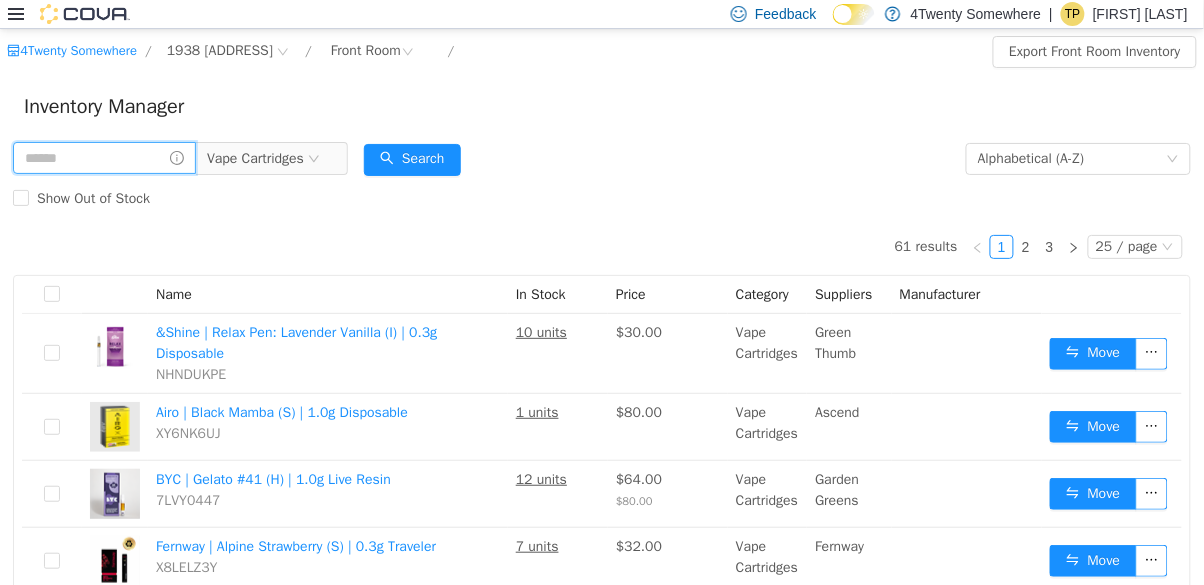 click at bounding box center (104, 158) 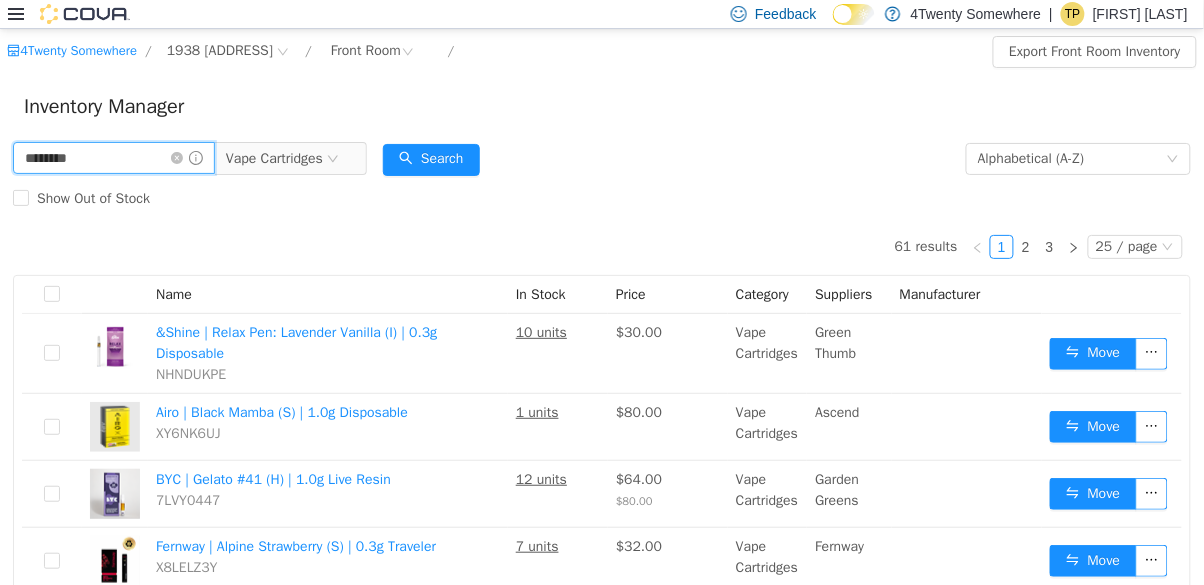type on "********" 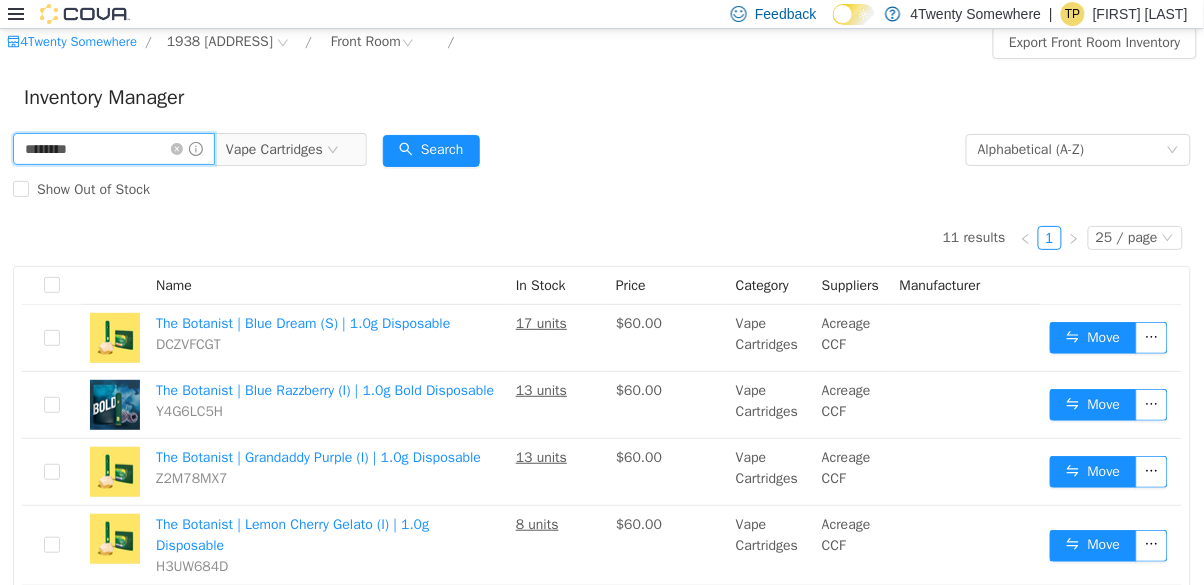 scroll, scrollTop: 0, scrollLeft: 0, axis: both 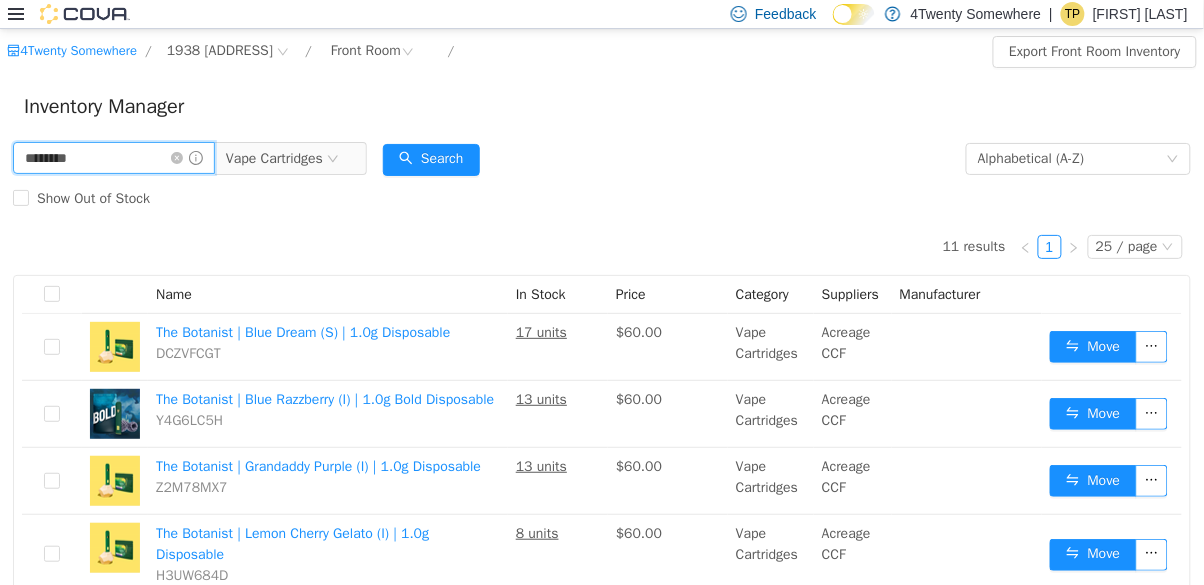 click on "********" at bounding box center [114, 158] 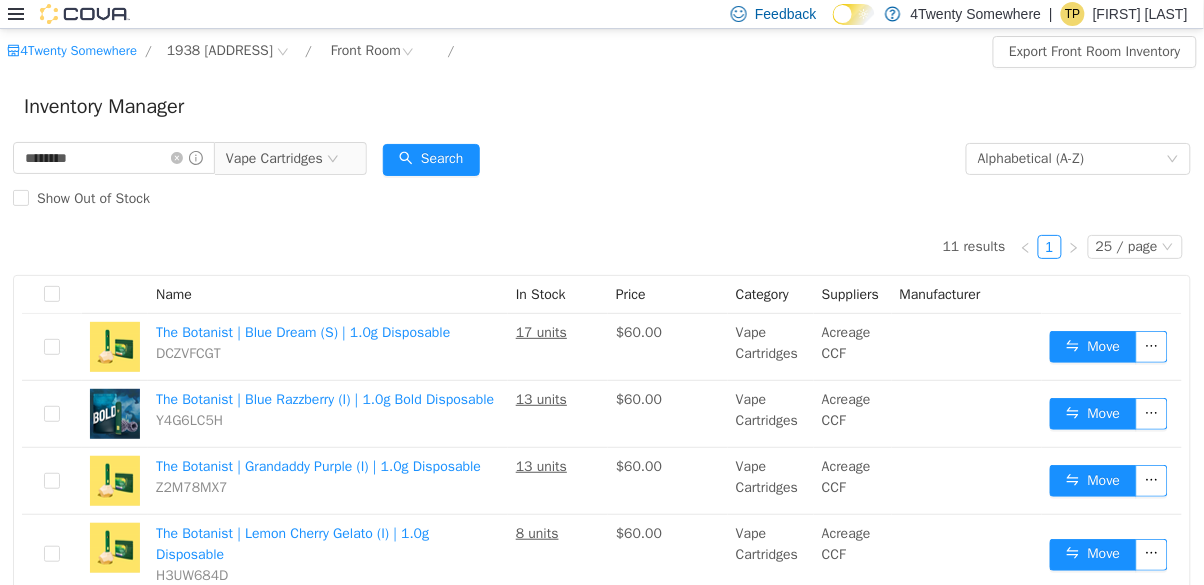 click 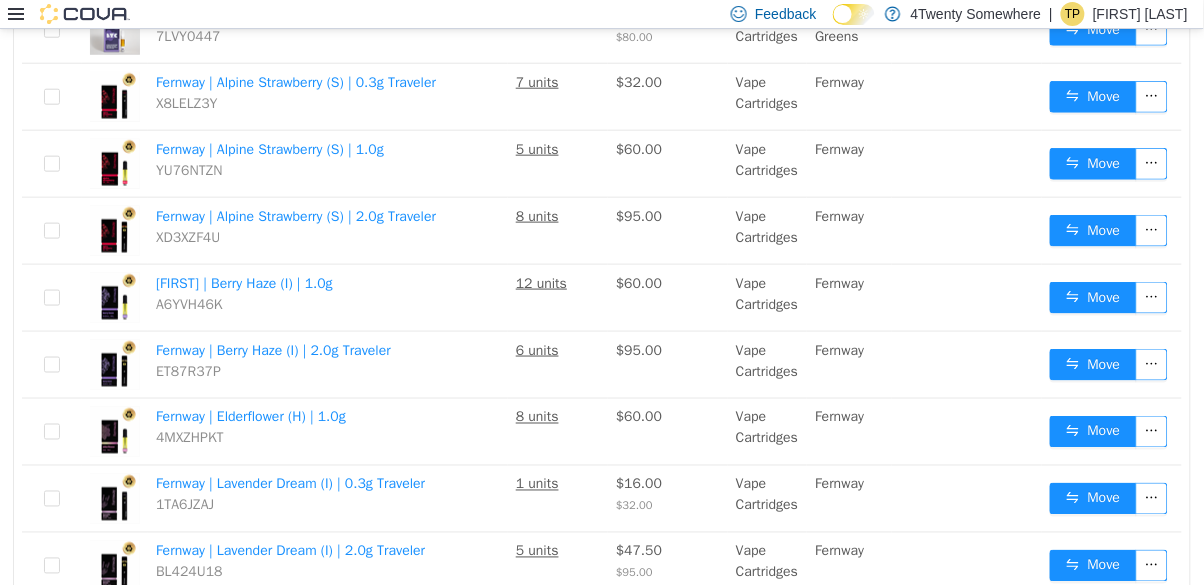 scroll, scrollTop: 465, scrollLeft: 0, axis: vertical 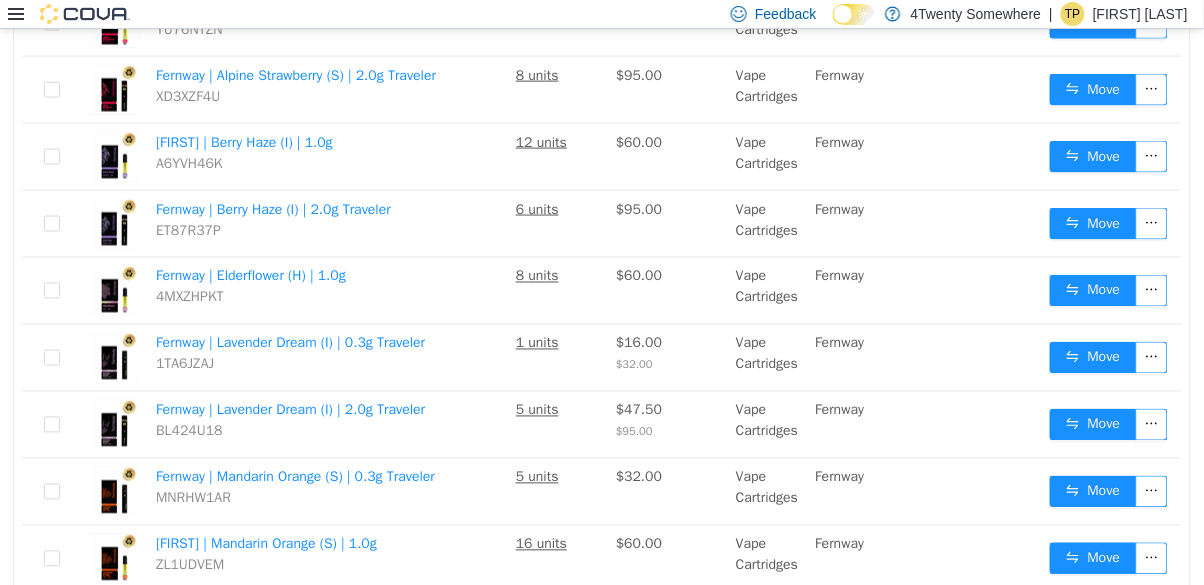click on "[FIRST] | Lavender Dream (I) | 2.0g Traveler BL424U18" at bounding box center (328, 425) 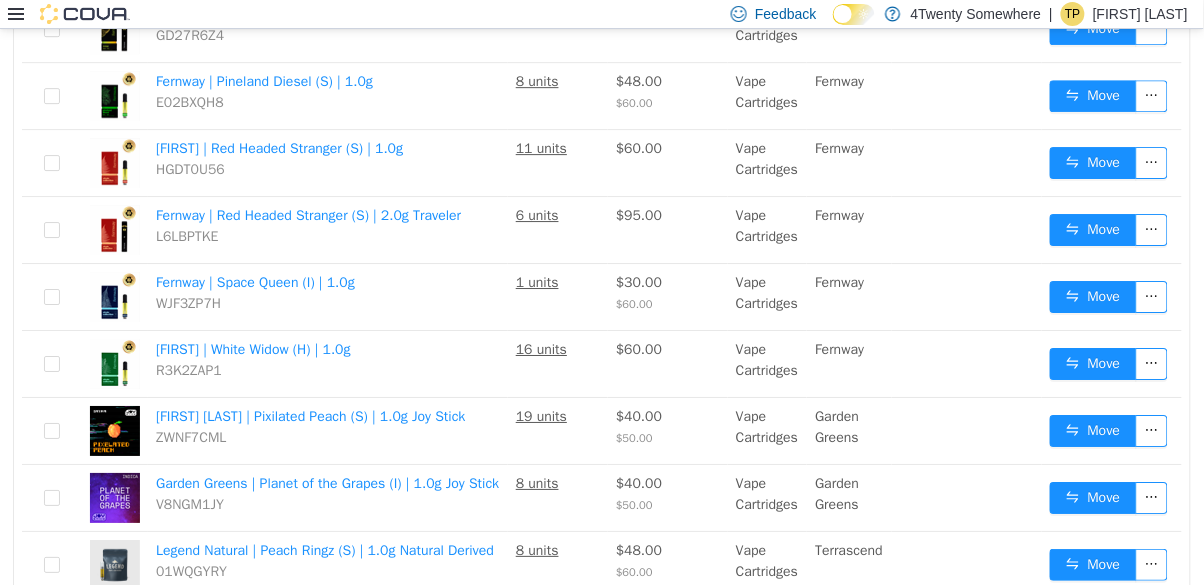 scroll, scrollTop: 1406, scrollLeft: 0, axis: vertical 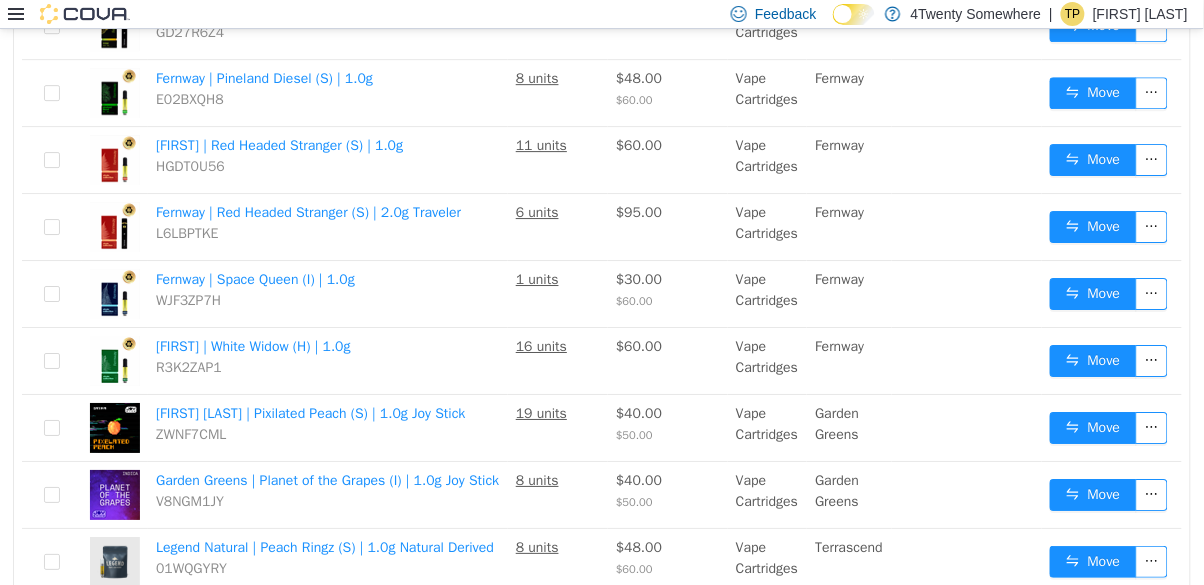 click on "2" at bounding box center (1026, 624) 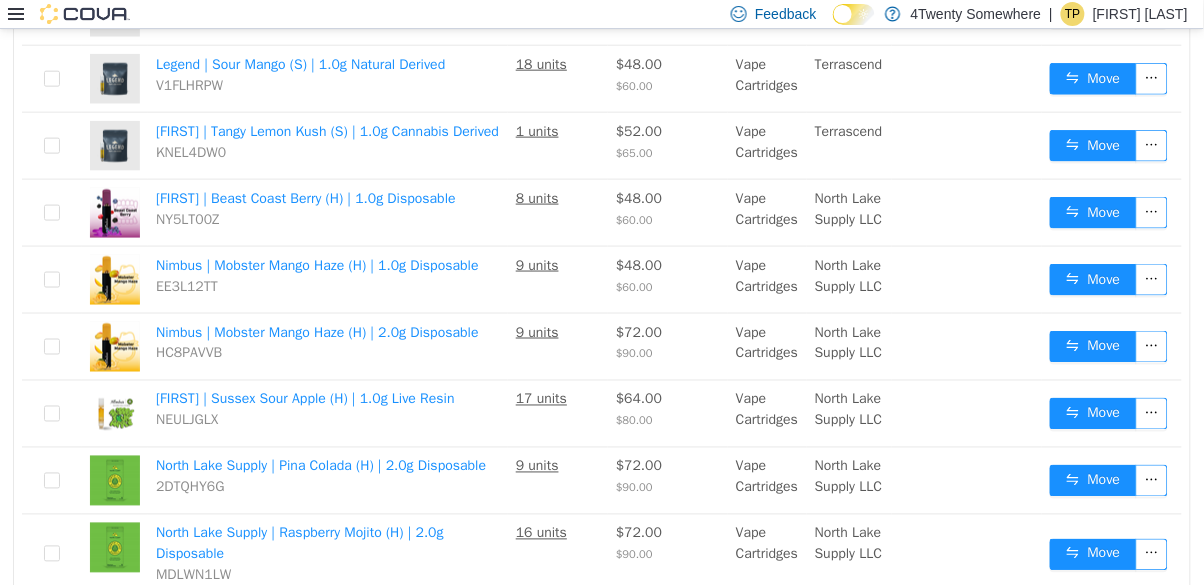 scroll, scrollTop: 549, scrollLeft: 0, axis: vertical 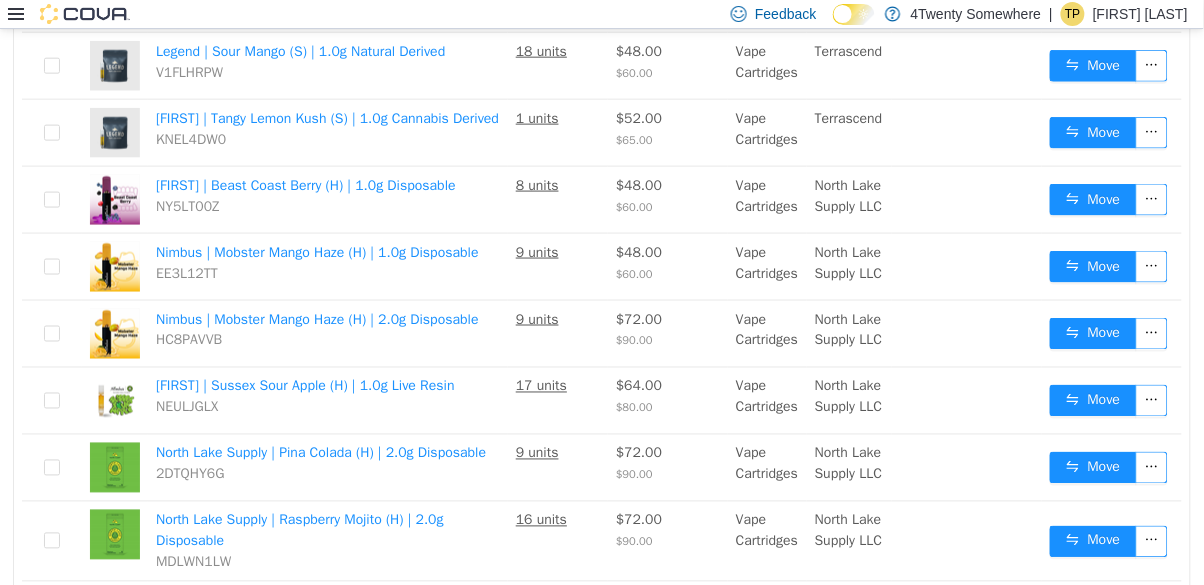 click at bounding box center (967, 622) 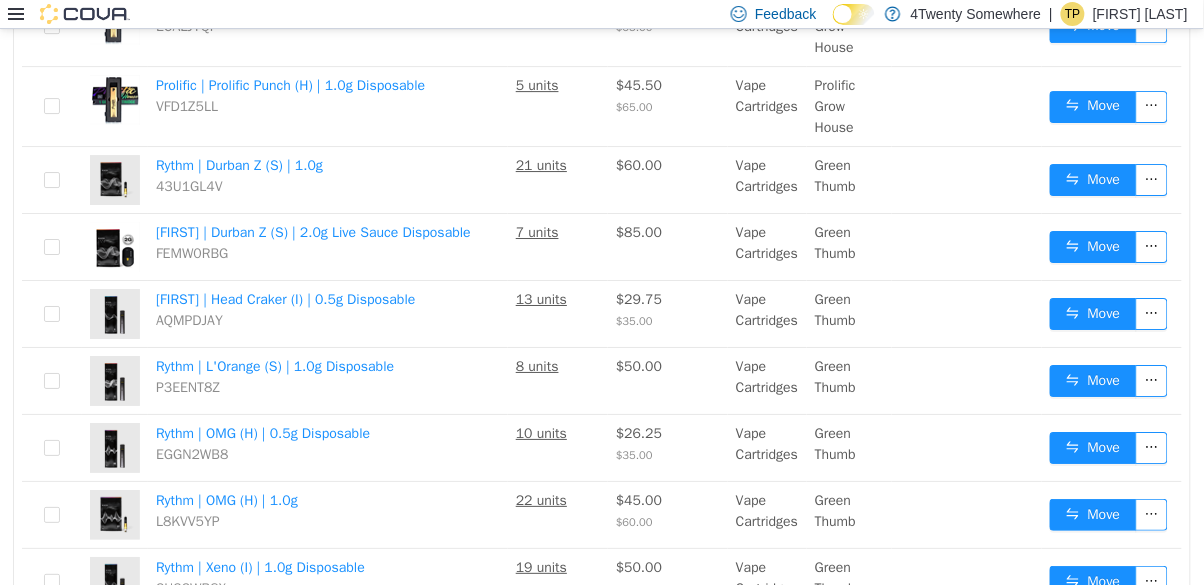 scroll, scrollTop: 1471, scrollLeft: 0, axis: vertical 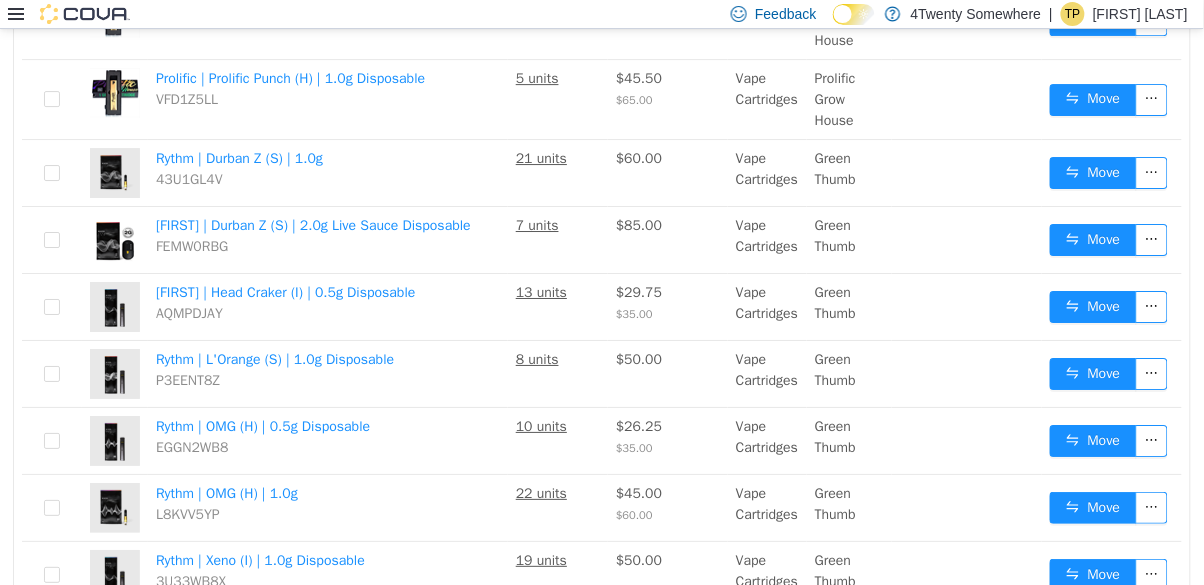click on "3" at bounding box center (1050, 637) 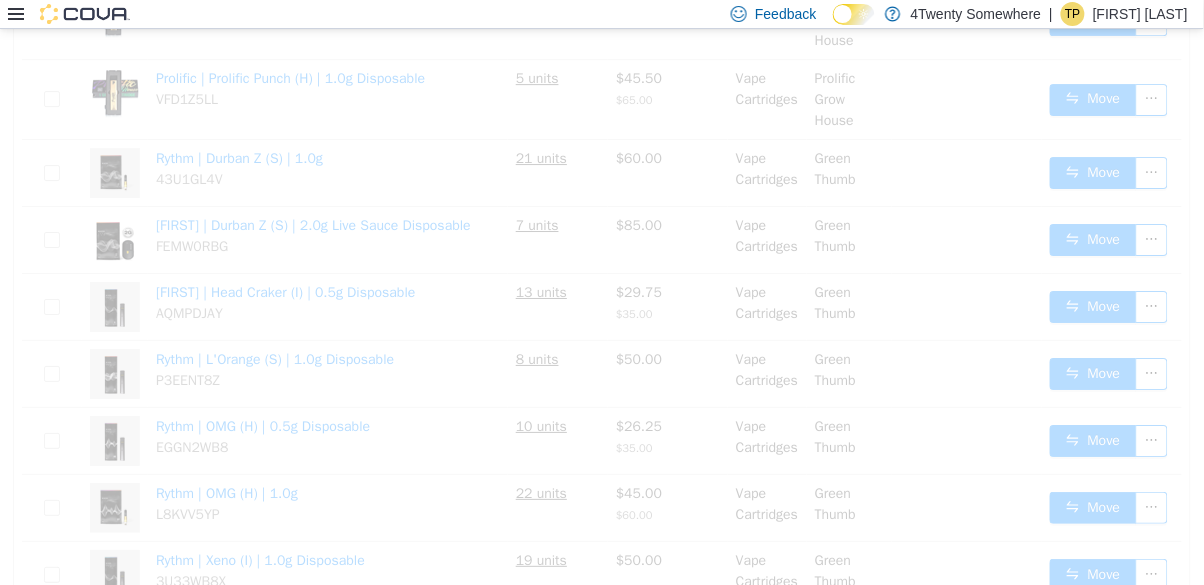 scroll, scrollTop: 469, scrollLeft: 0, axis: vertical 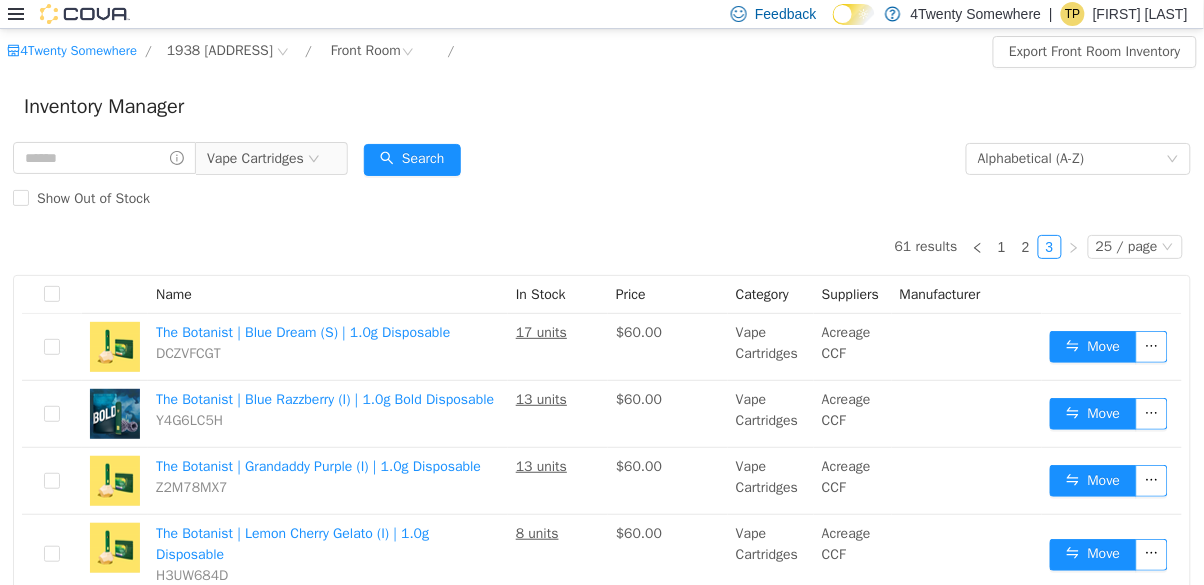 click on "Vape Cartridges" at bounding box center (255, 159) 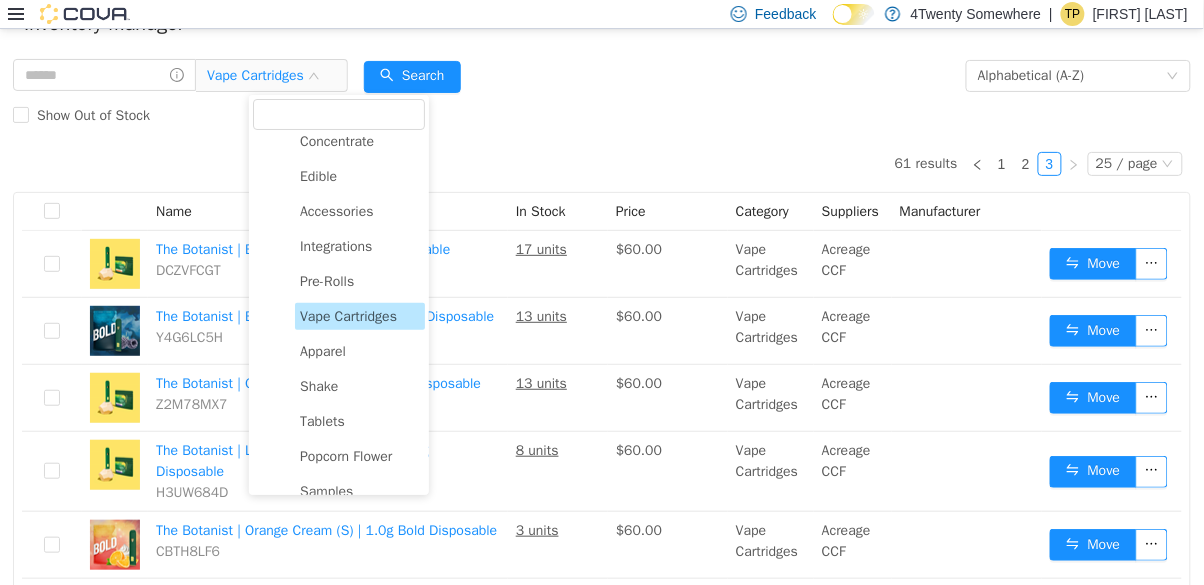 scroll, scrollTop: 91, scrollLeft: 0, axis: vertical 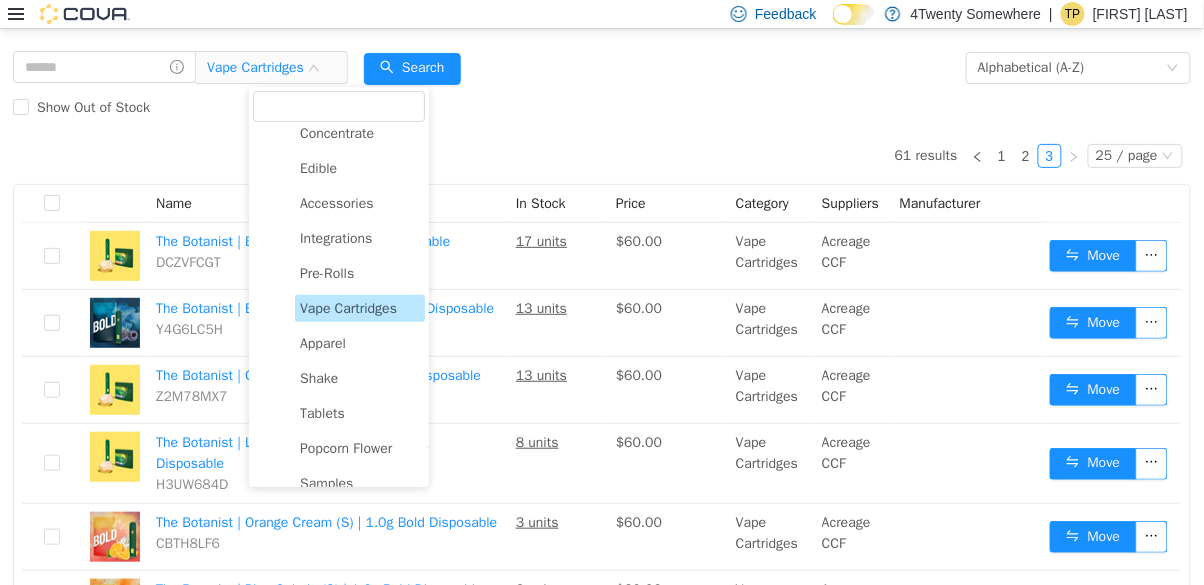 click on "Edible" at bounding box center (318, 168) 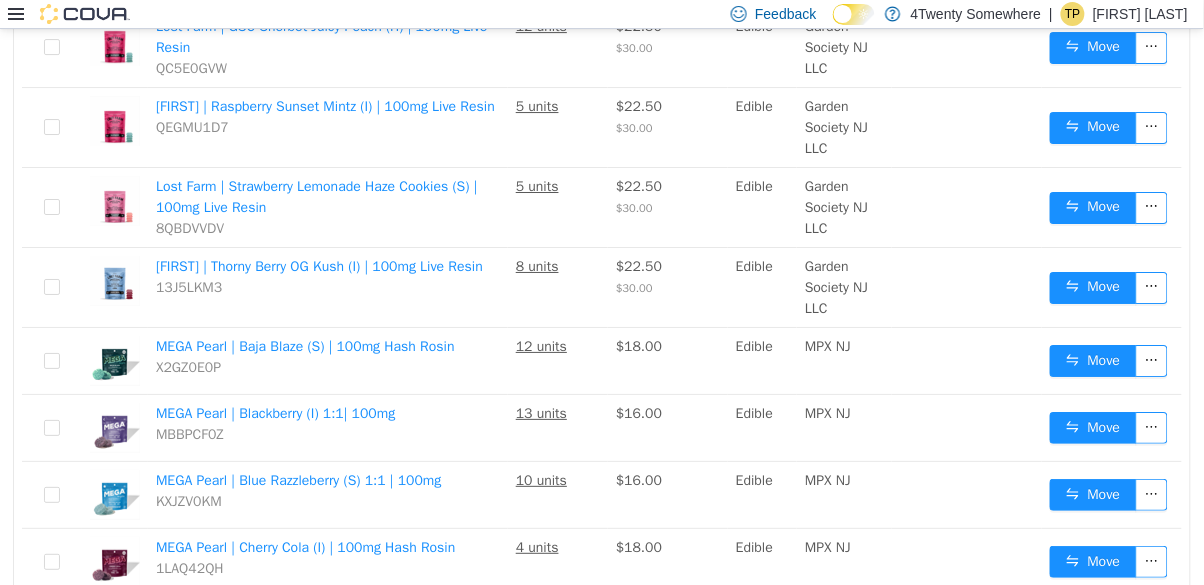 scroll, scrollTop: 1575, scrollLeft: 0, axis: vertical 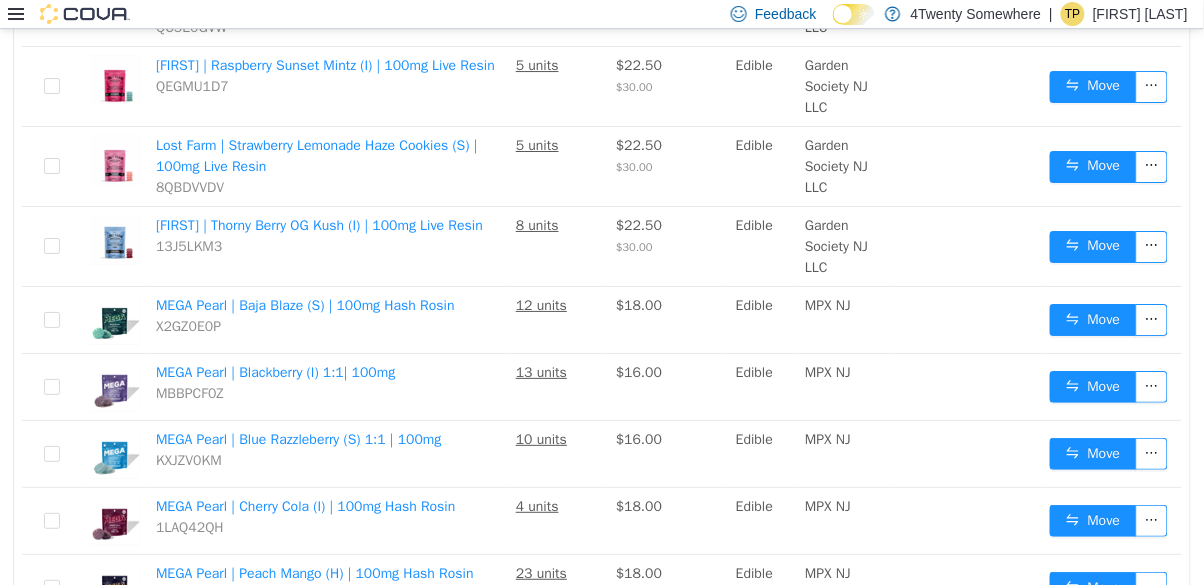 click on "2" at bounding box center [1026, 650] 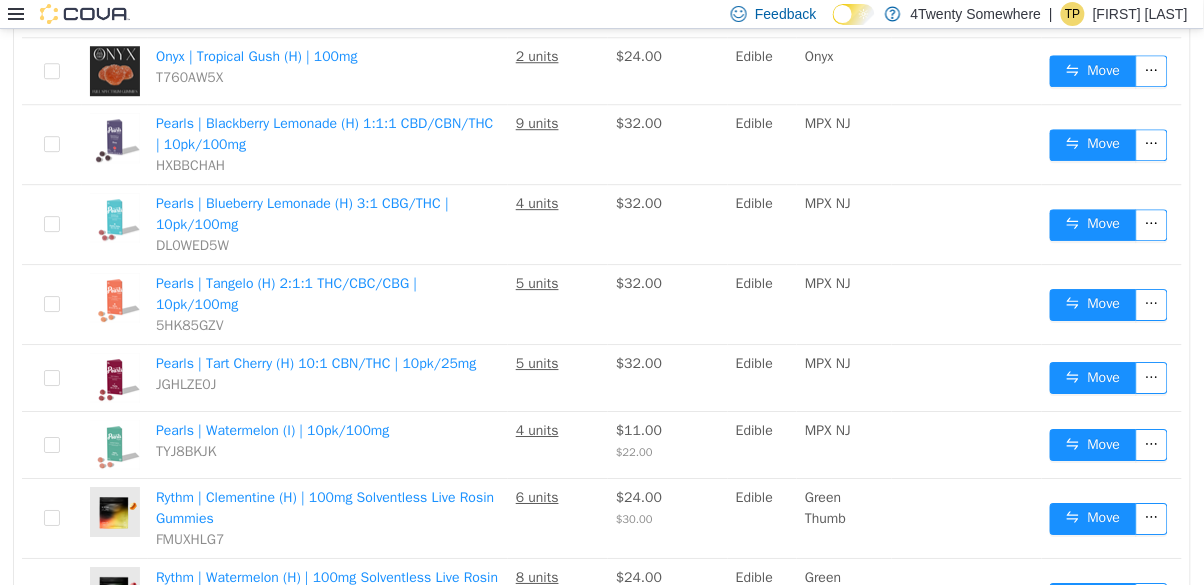 scroll, scrollTop: 1523, scrollLeft: 0, axis: vertical 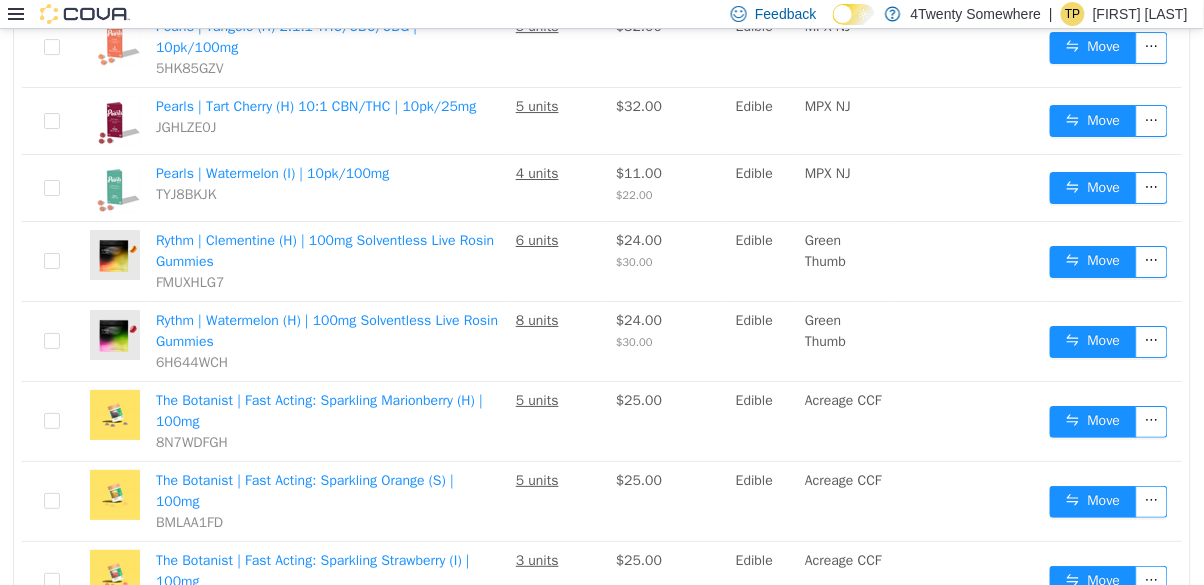 click on "1" at bounding box center [1002, 650] 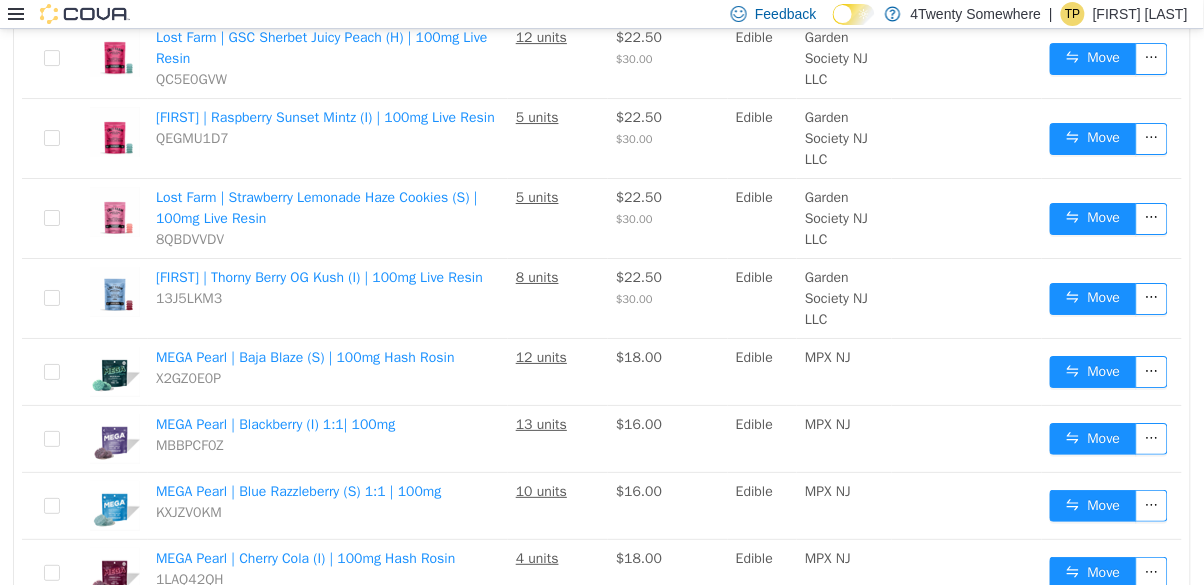 scroll, scrollTop: 1575, scrollLeft: 0, axis: vertical 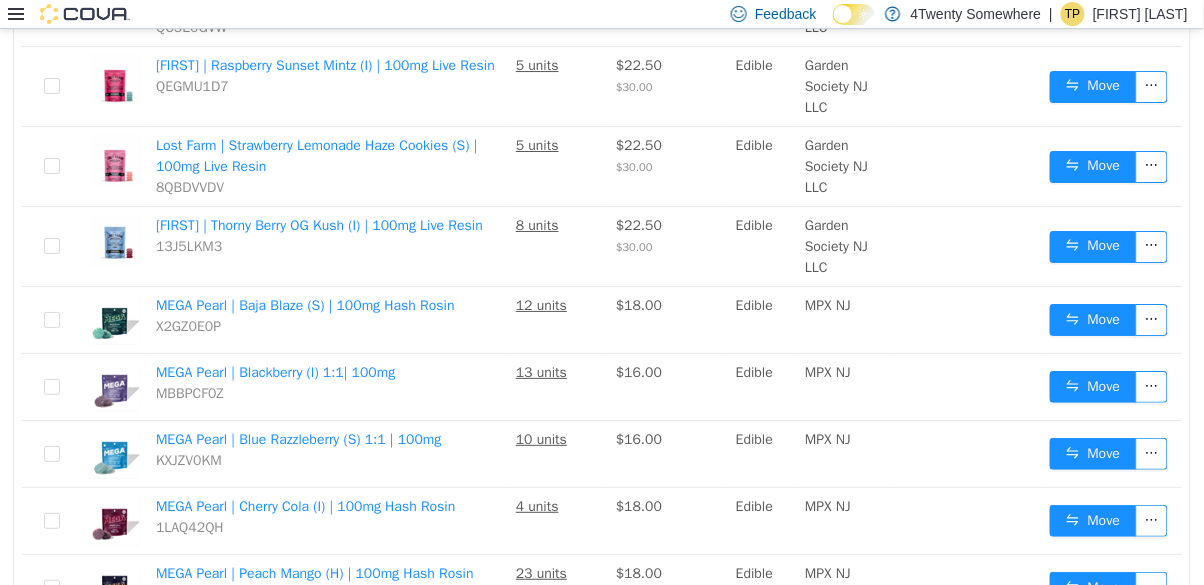 click on "2" at bounding box center (1026, 650) 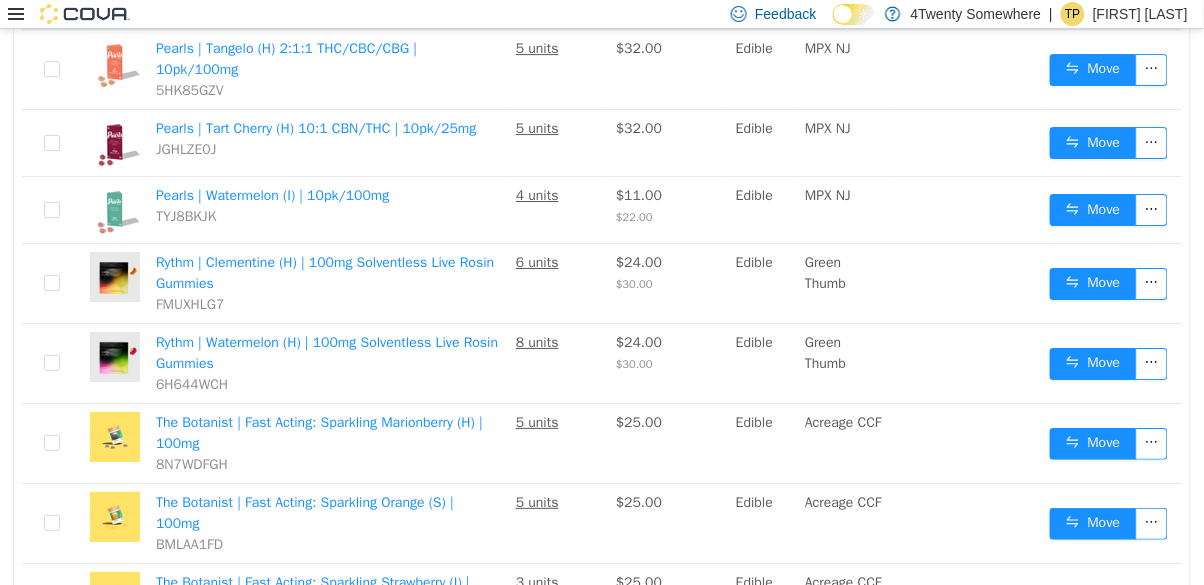 scroll, scrollTop: 1523, scrollLeft: 0, axis: vertical 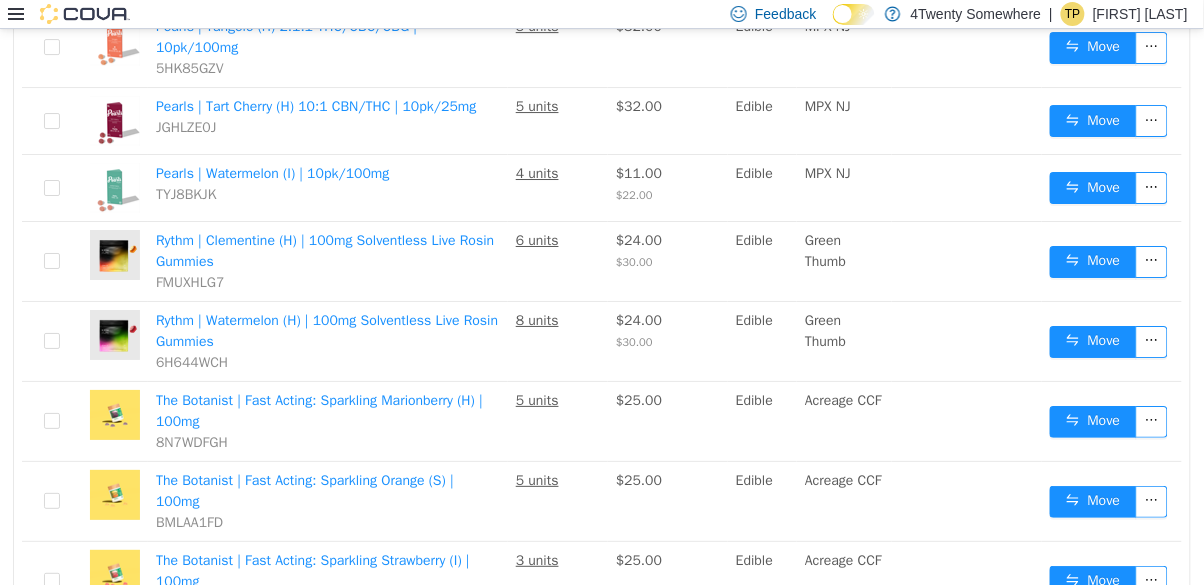 click on "3" at bounding box center (1050, 650) 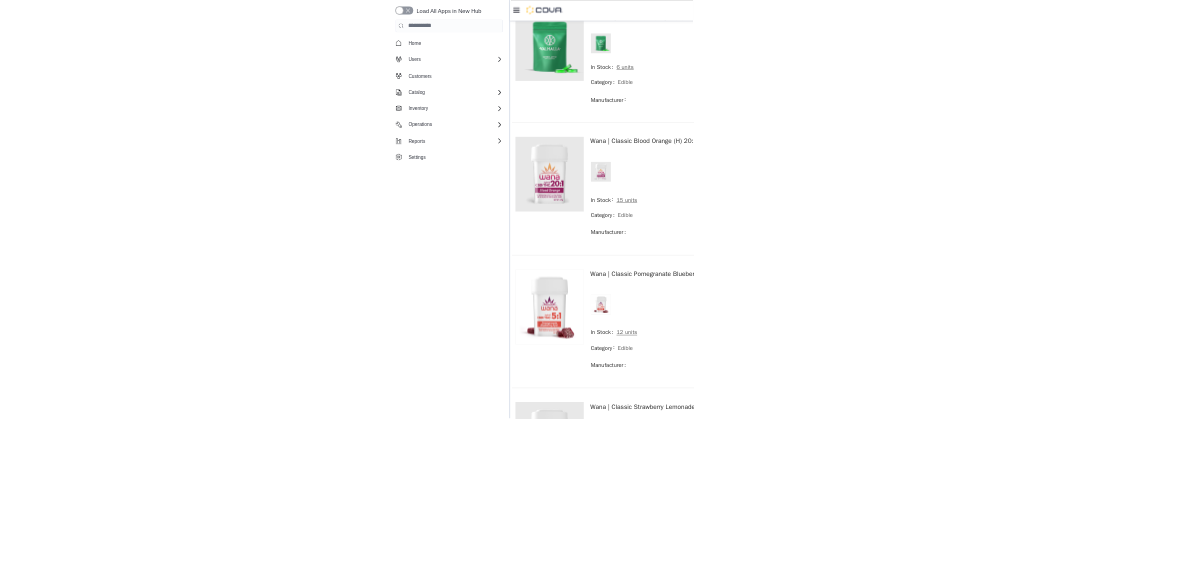 scroll, scrollTop: 0, scrollLeft: 0, axis: both 